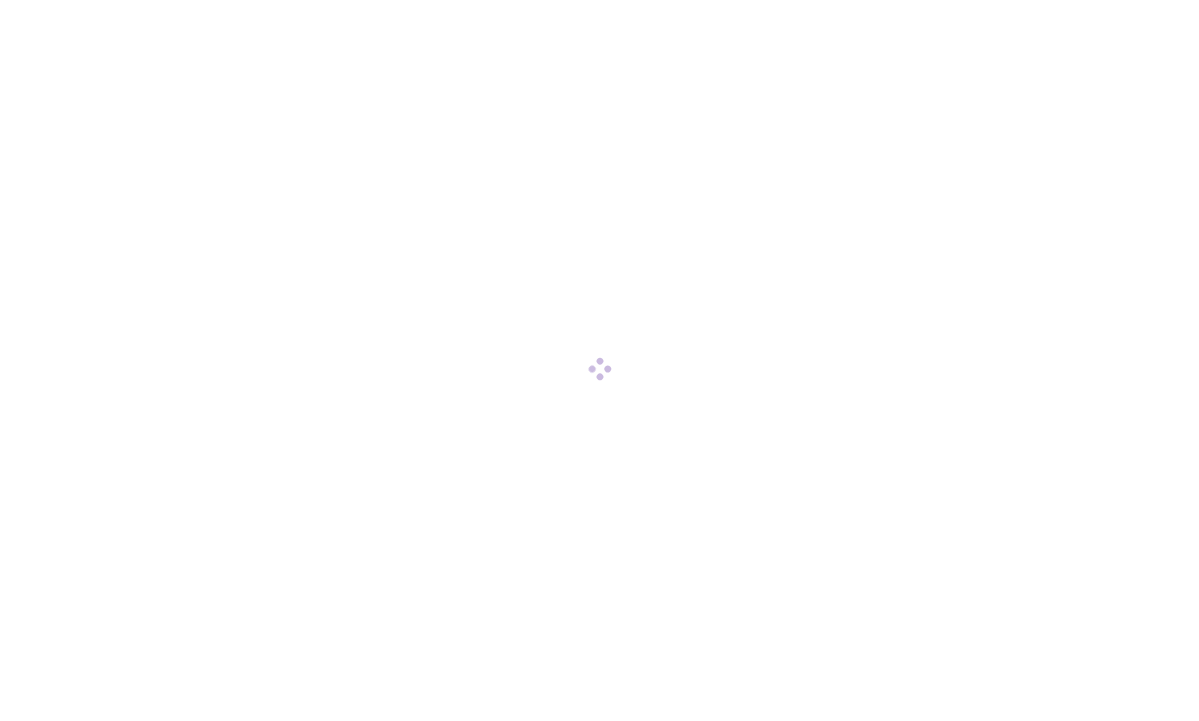 scroll, scrollTop: 0, scrollLeft: 0, axis: both 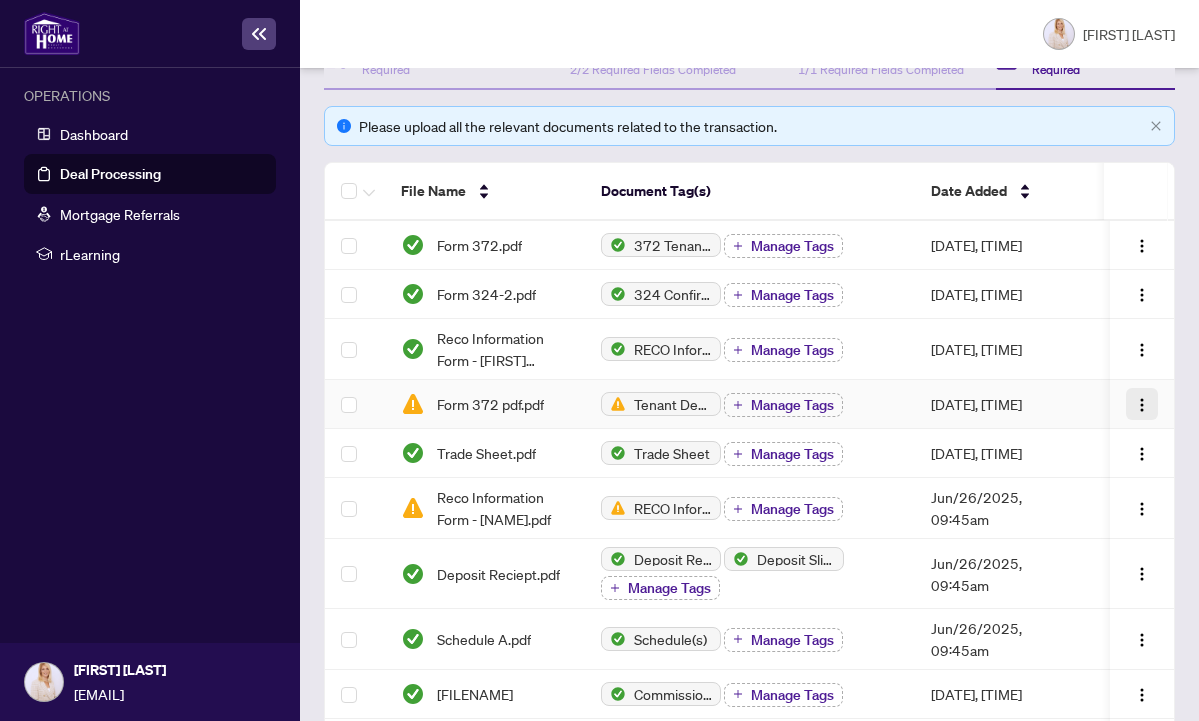 click at bounding box center [1142, 405] 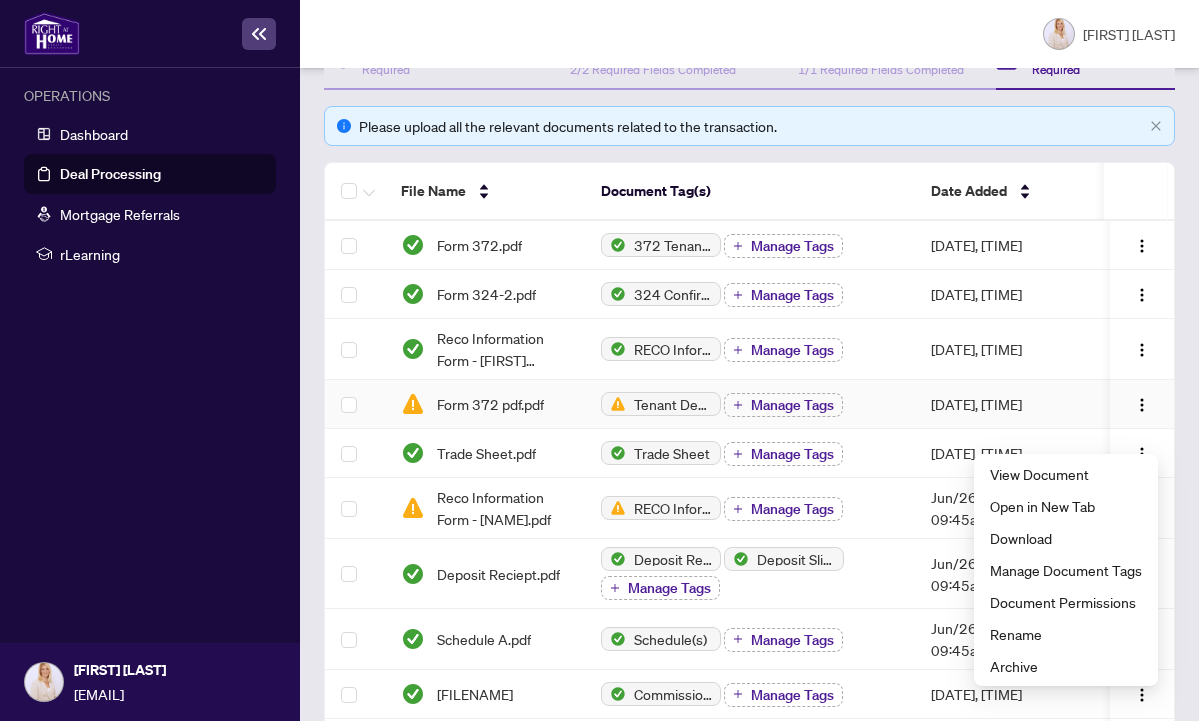 click on "[DATE], [TIME]" at bounding box center (1005, 404) 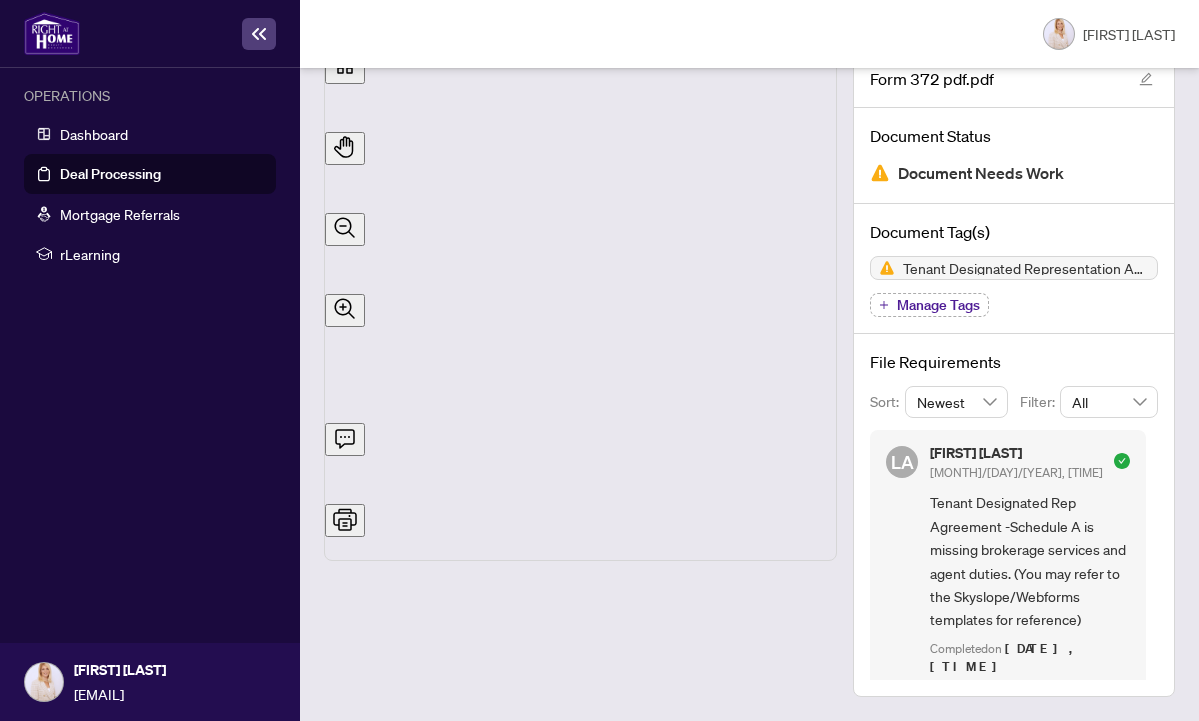 scroll, scrollTop: 136, scrollLeft: 0, axis: vertical 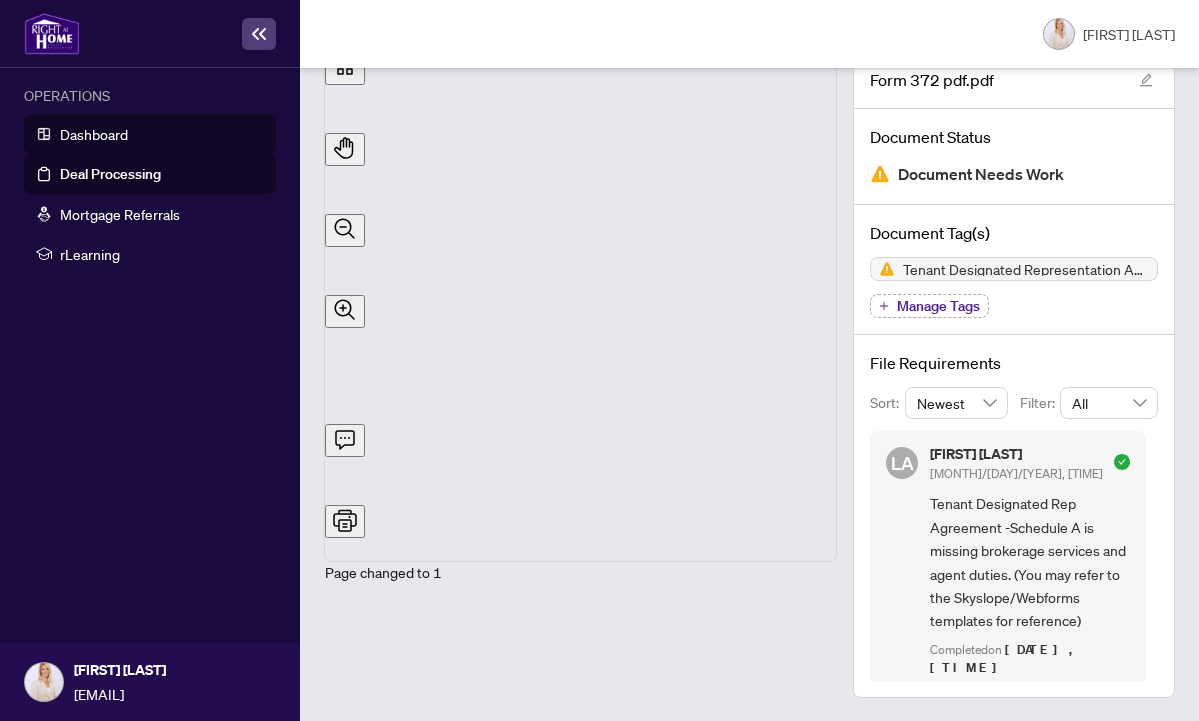 click on "Dashboard" at bounding box center [94, 134] 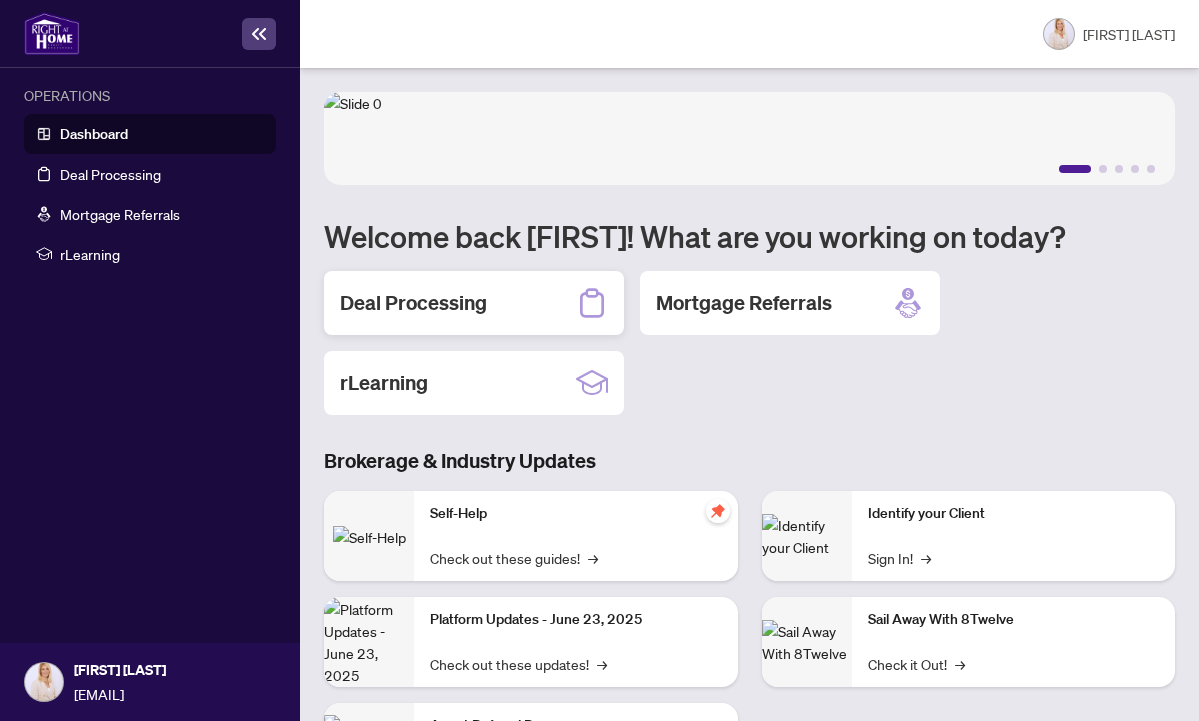 click on "Deal Processing" at bounding box center [413, 303] 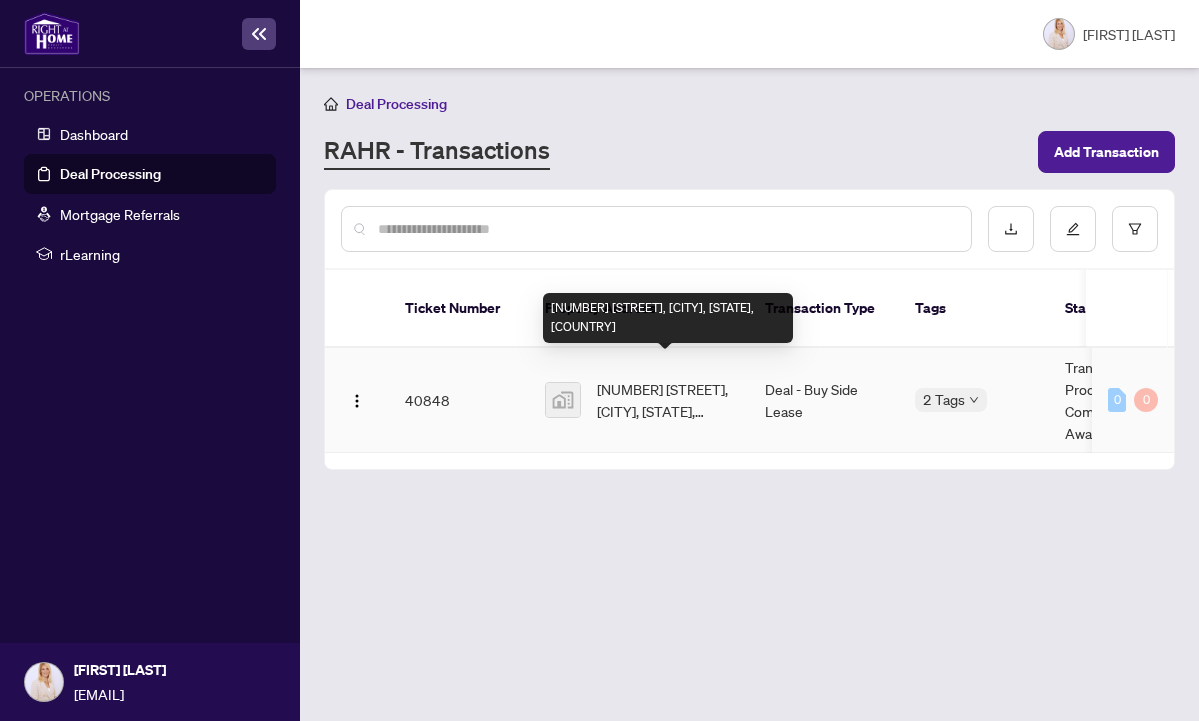 click on "[NUMBER] [STREET], [CITY], [STATE], [COUNTRY]" at bounding box center (665, 400) 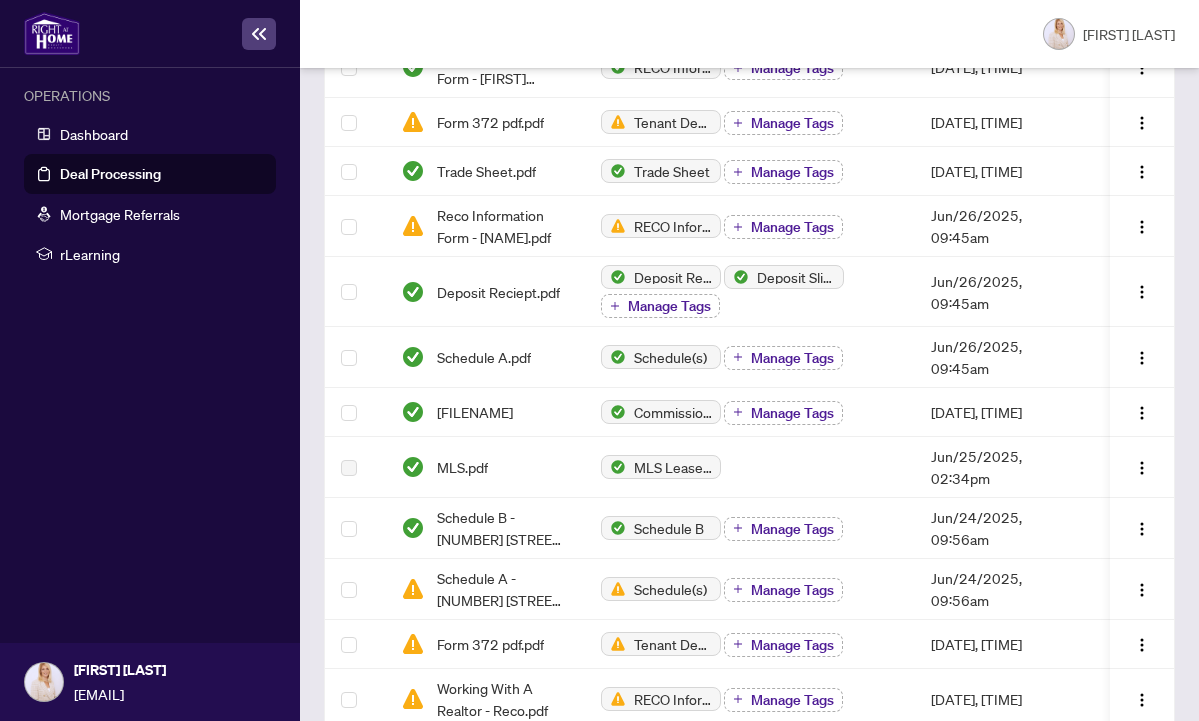 scroll, scrollTop: 595, scrollLeft: 0, axis: vertical 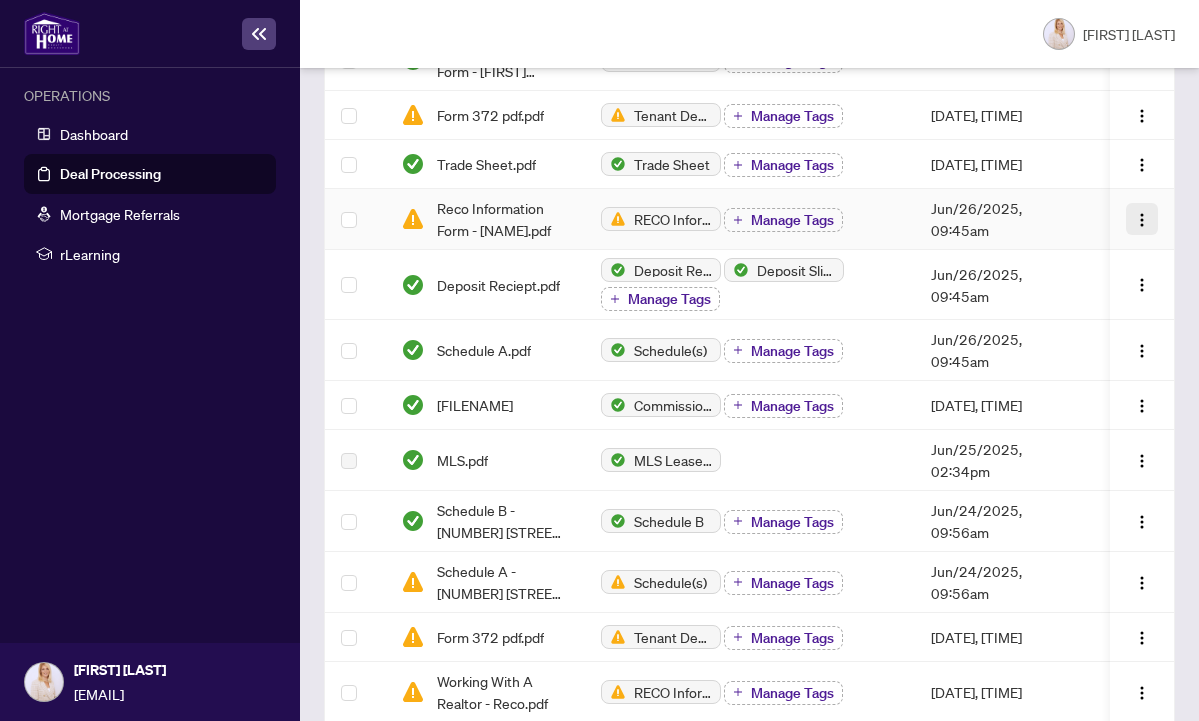 click at bounding box center (1142, 219) 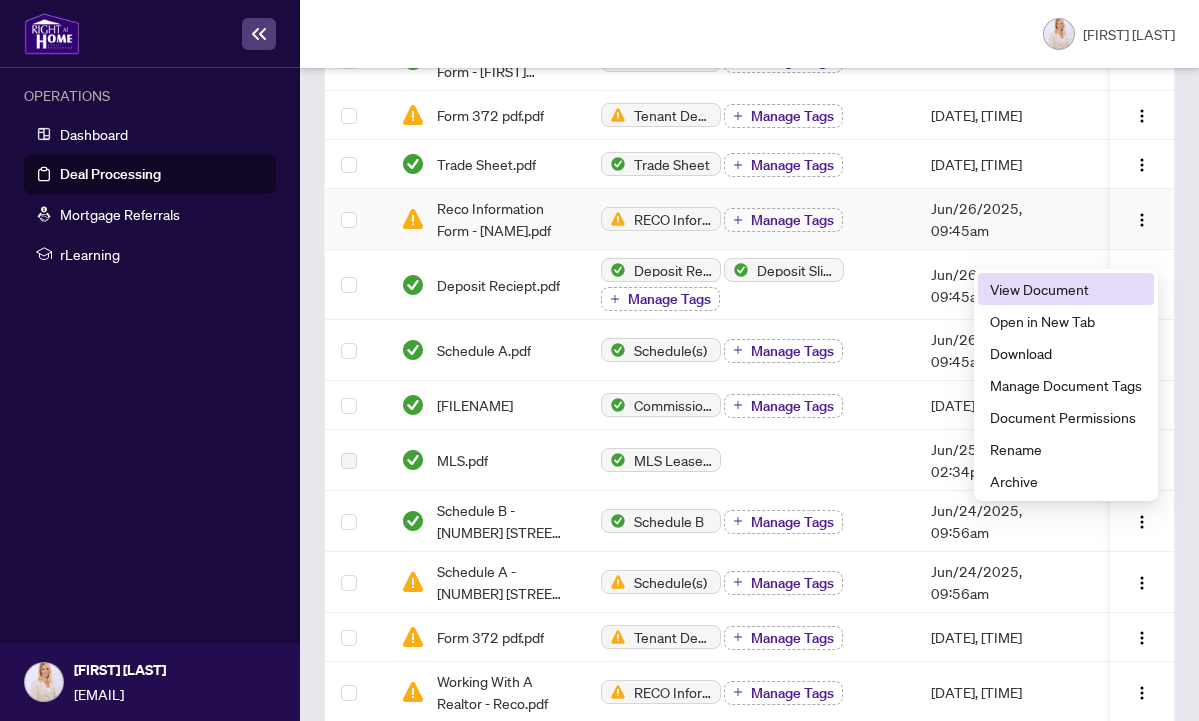 click on "View Document" at bounding box center [1066, 289] 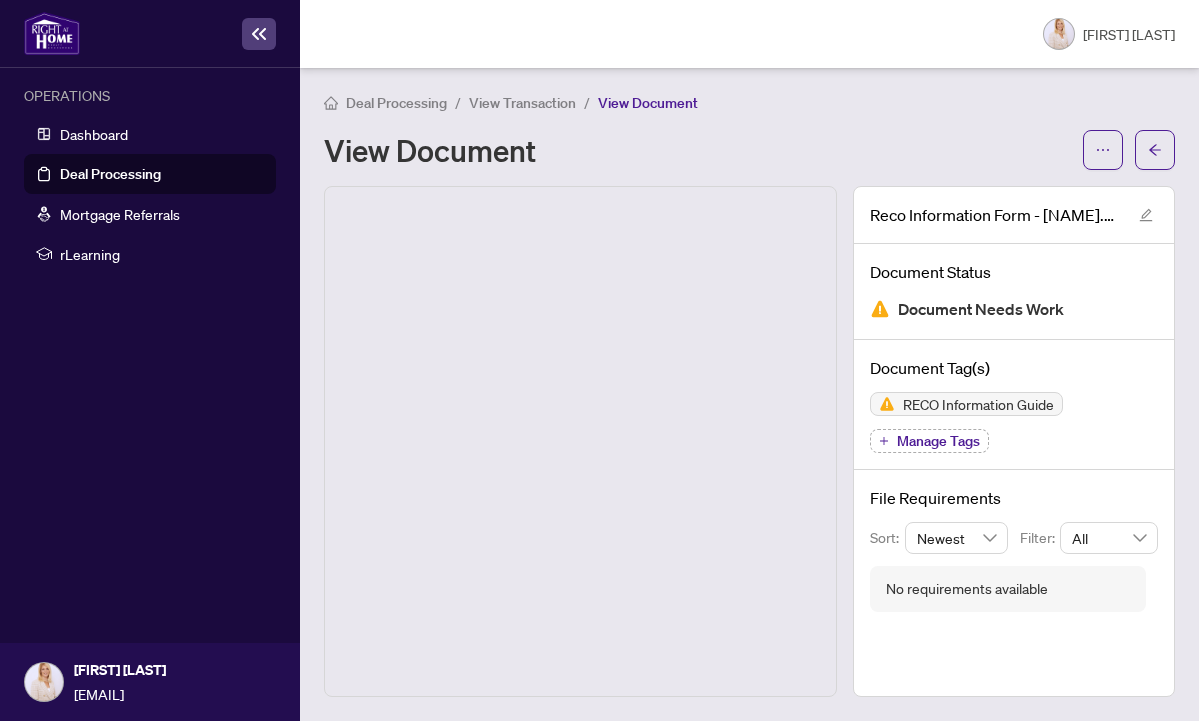 scroll, scrollTop: 0, scrollLeft: 0, axis: both 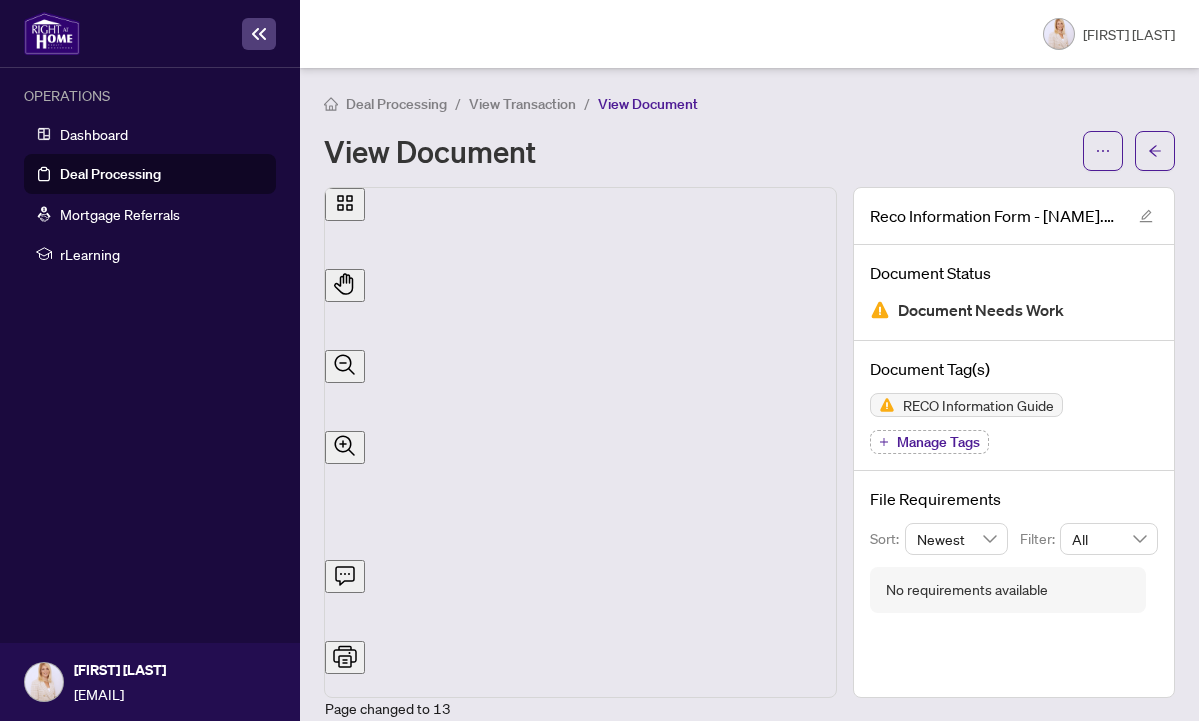 click on "Deal Processing" at bounding box center [110, 174] 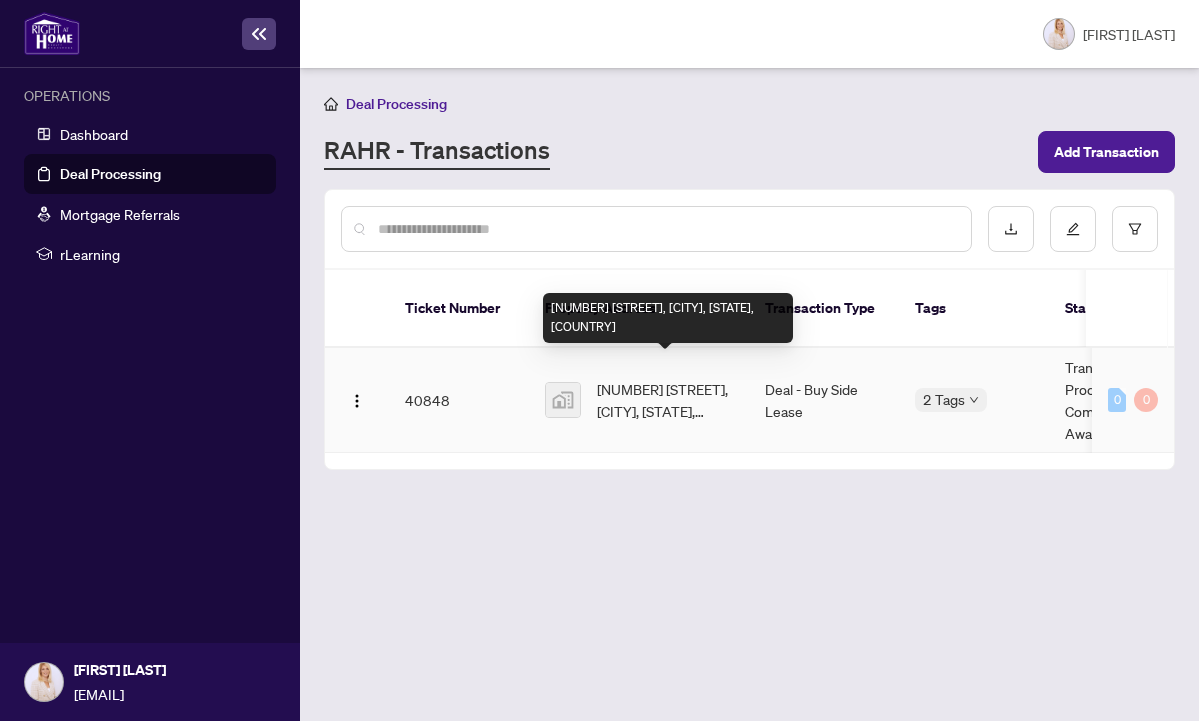 click on "[NUMBER] [STREET], [CITY], [STATE], [COUNTRY]" at bounding box center (665, 400) 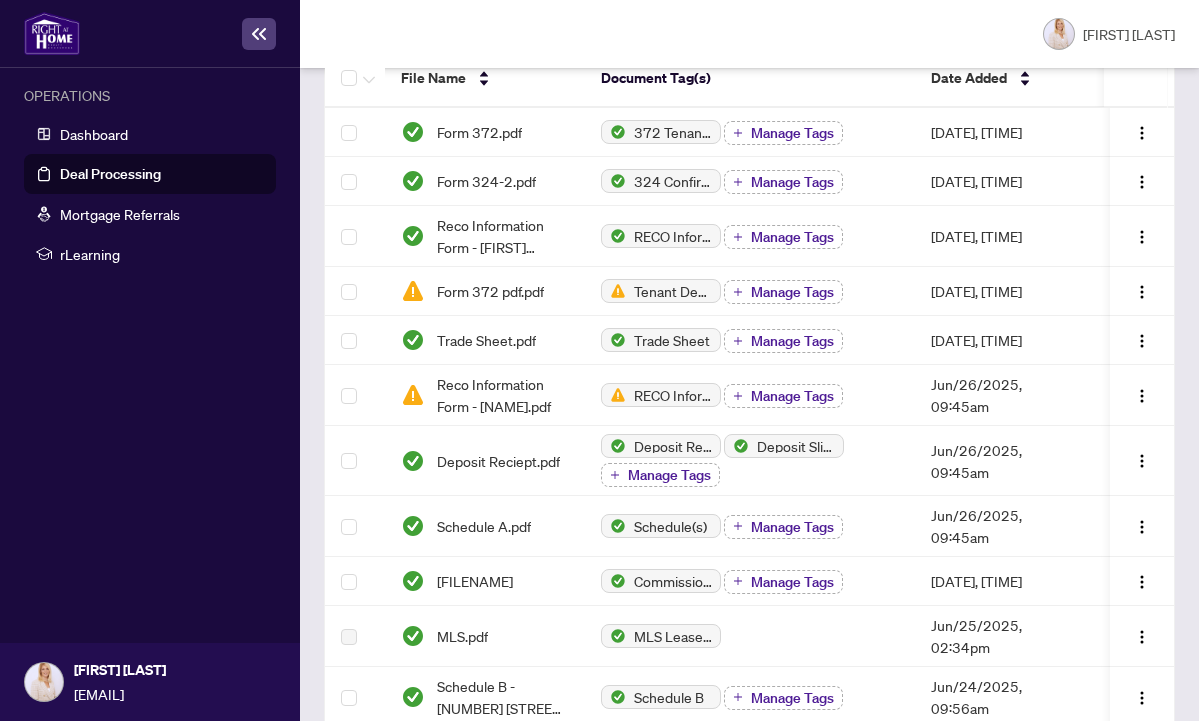 scroll, scrollTop: 422, scrollLeft: 0, axis: vertical 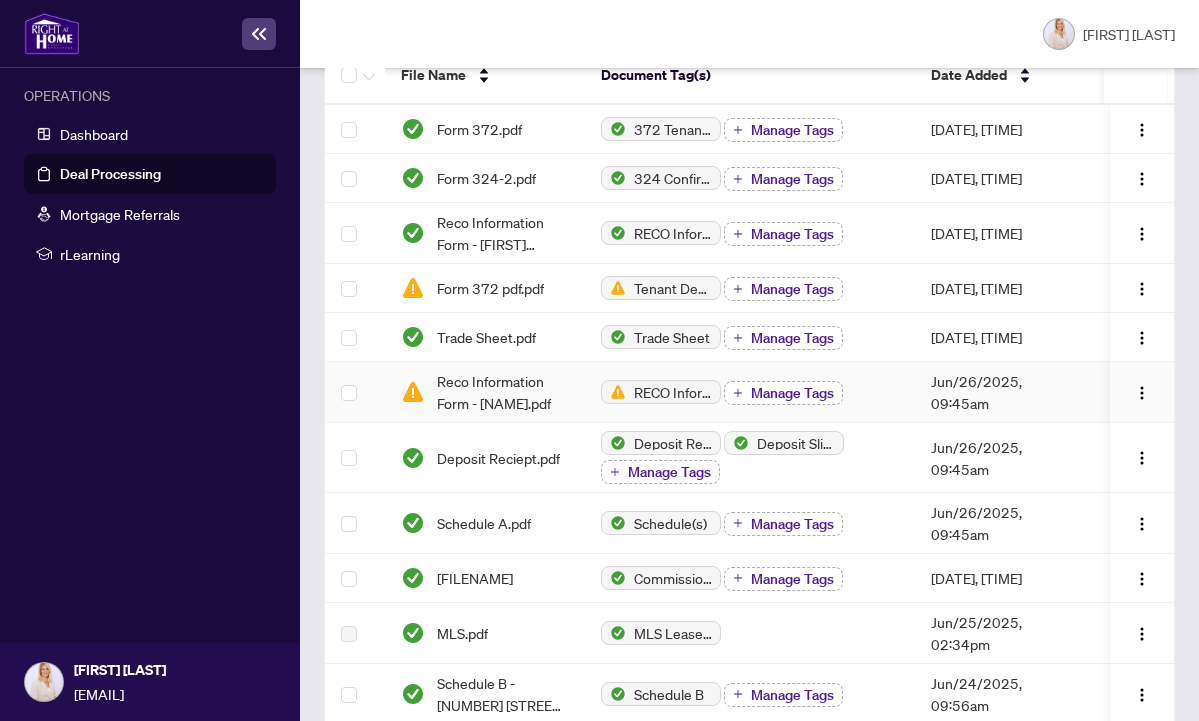 click on "Manage Tags" at bounding box center [792, 393] 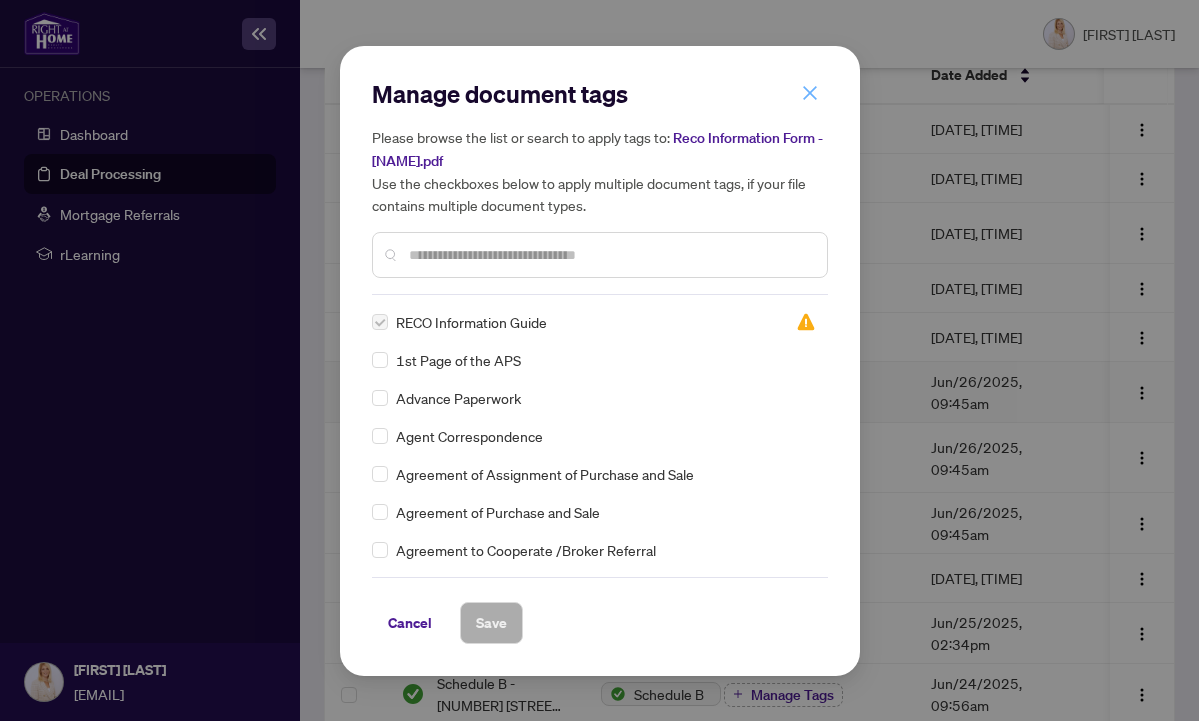 click at bounding box center (810, 93) 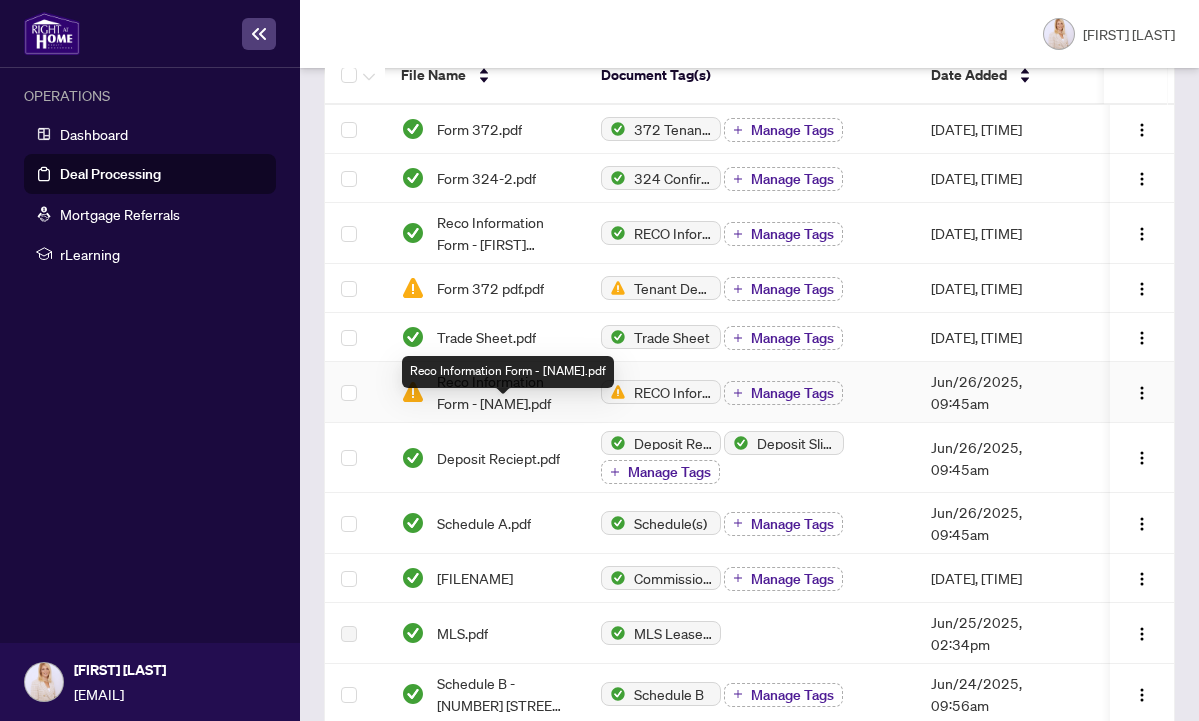click on "Reco Information Form - [NAME].pdf" at bounding box center [503, 392] 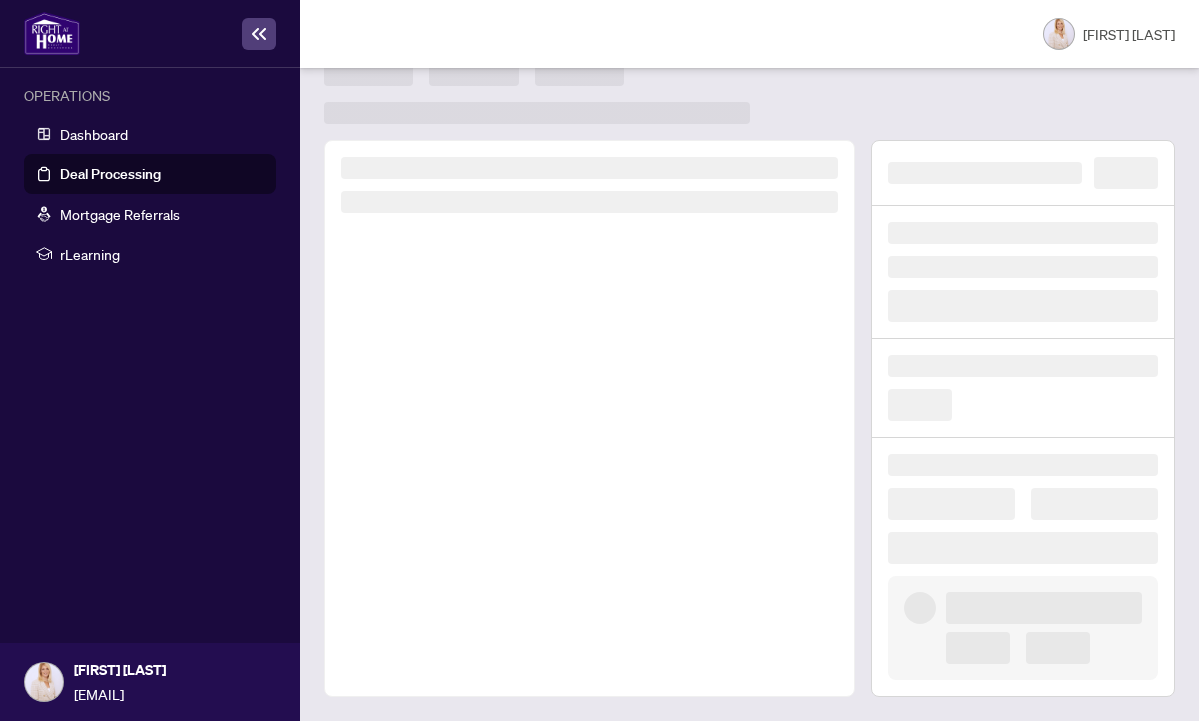 scroll, scrollTop: 0, scrollLeft: 0, axis: both 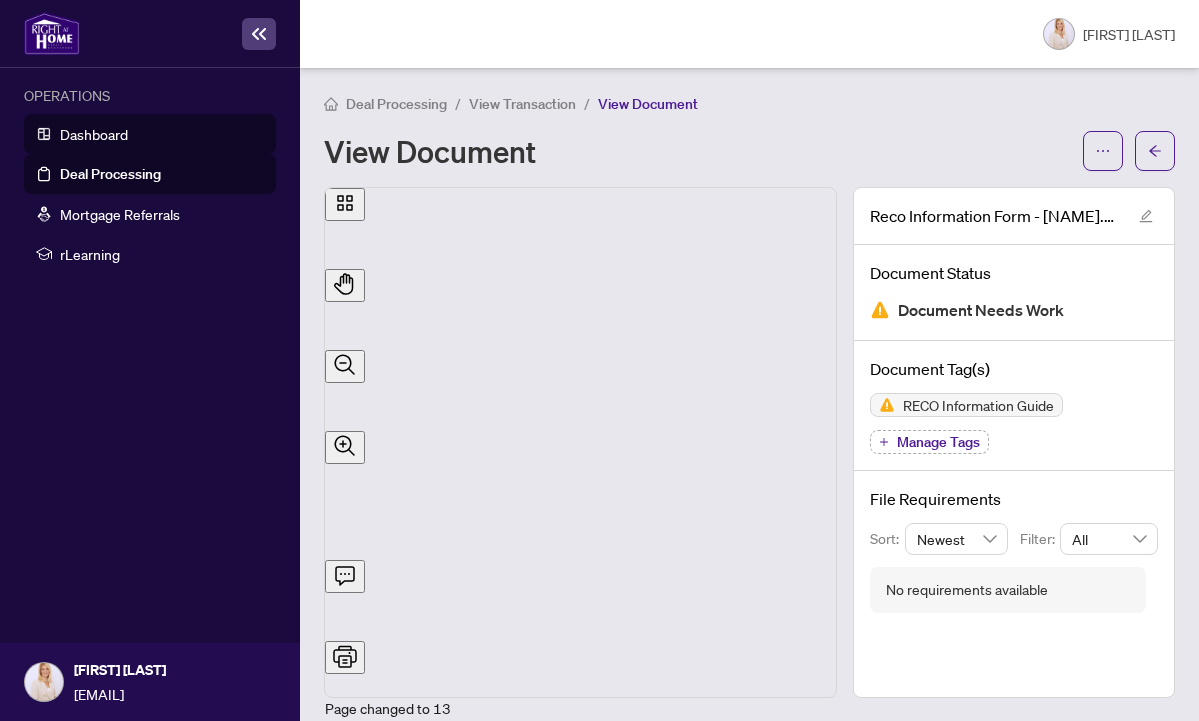 click on "Dashboard" at bounding box center (94, 134) 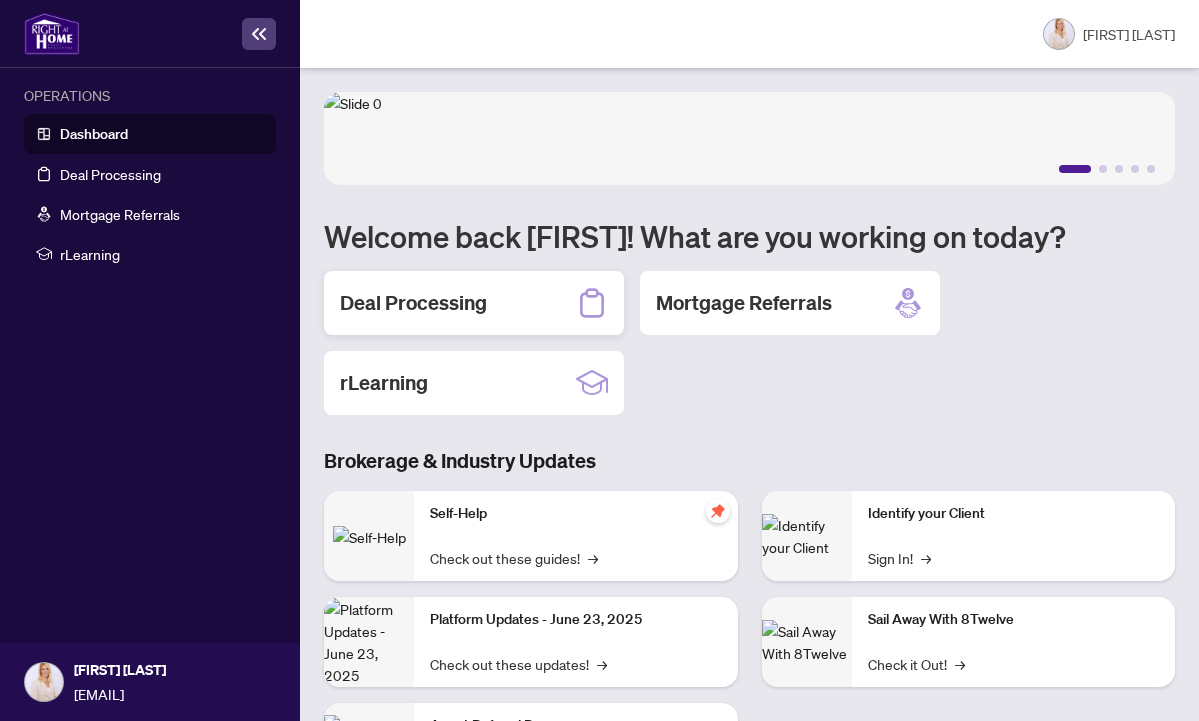 click on "Deal Processing" at bounding box center (413, 303) 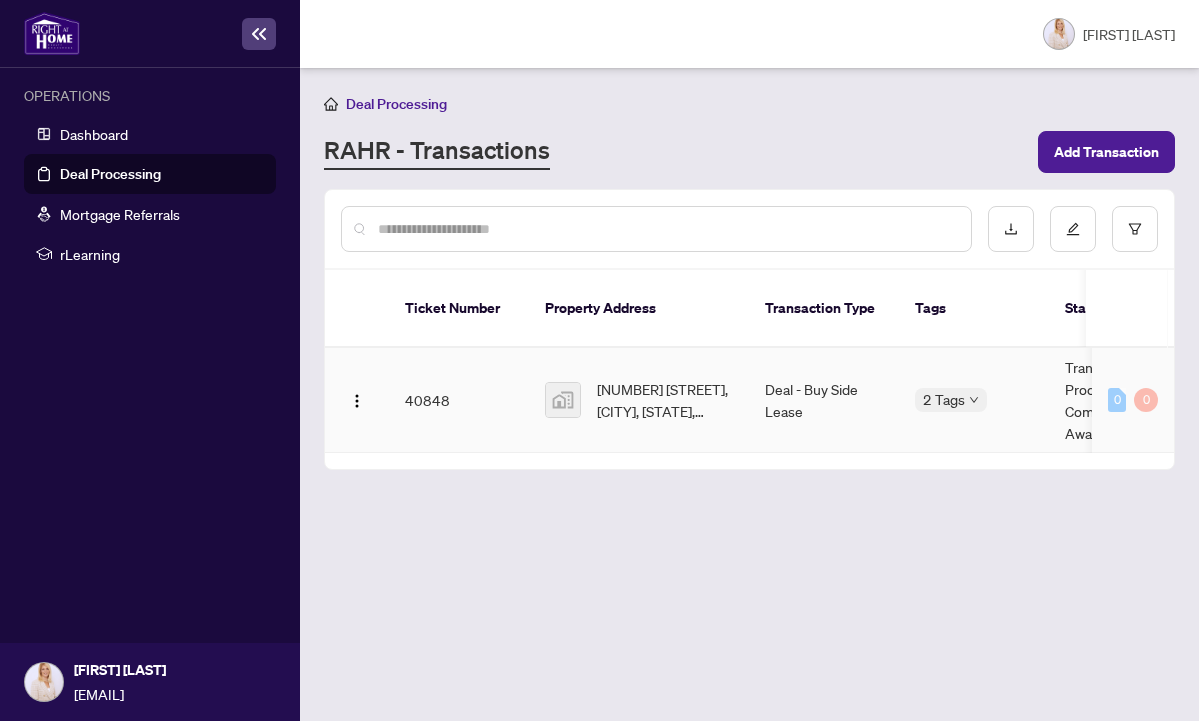 click on "[NUMBER] [STREET], [CITY], [STATE], [COUNTRY]" at bounding box center (665, 400) 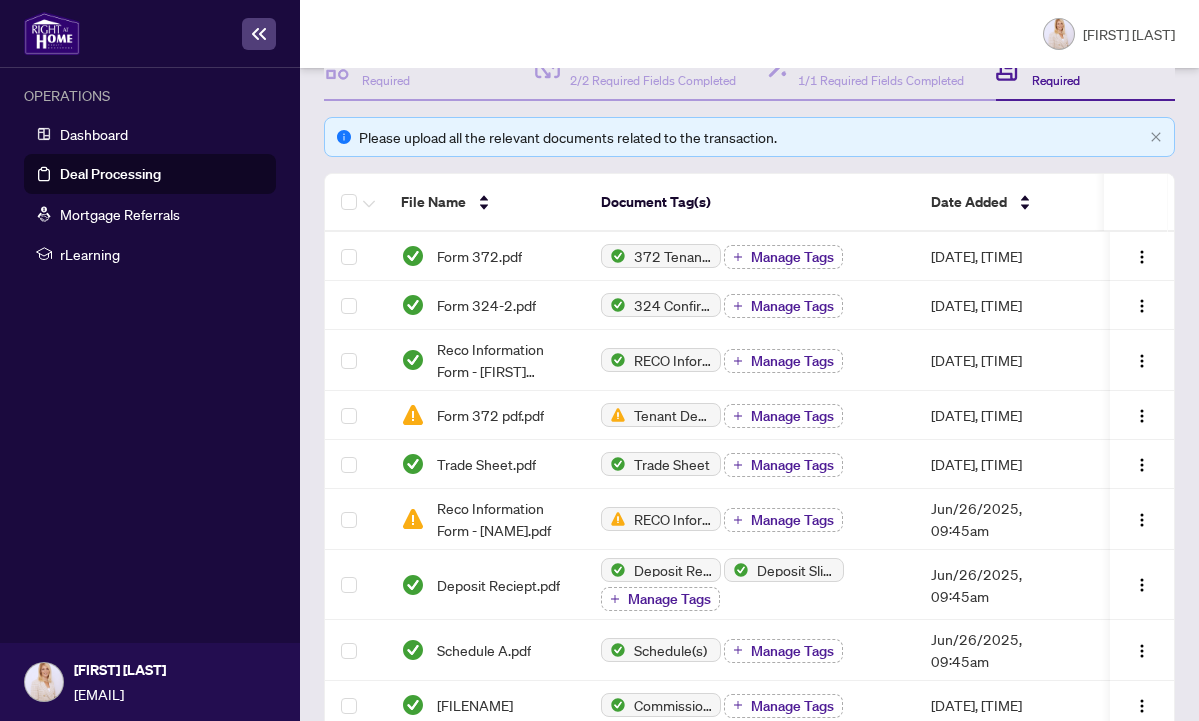 scroll, scrollTop: 294, scrollLeft: 0, axis: vertical 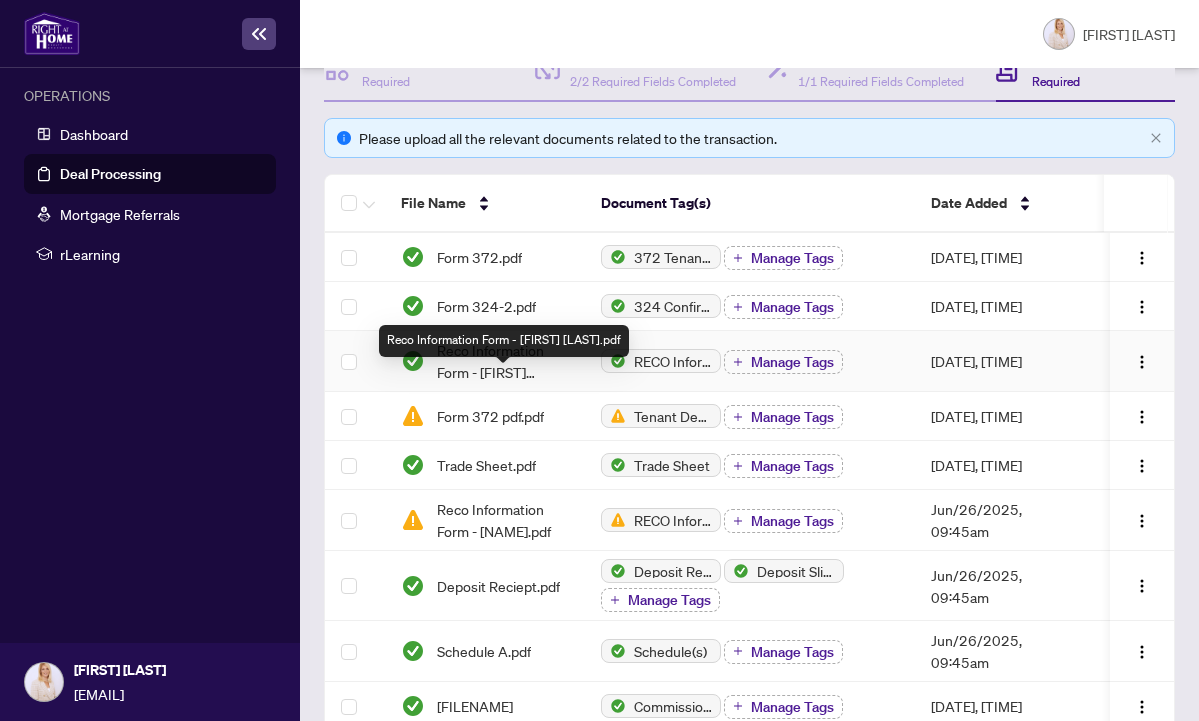 click on "Reco Information Form - [FIRST] [LAST].pdf" at bounding box center [503, 361] 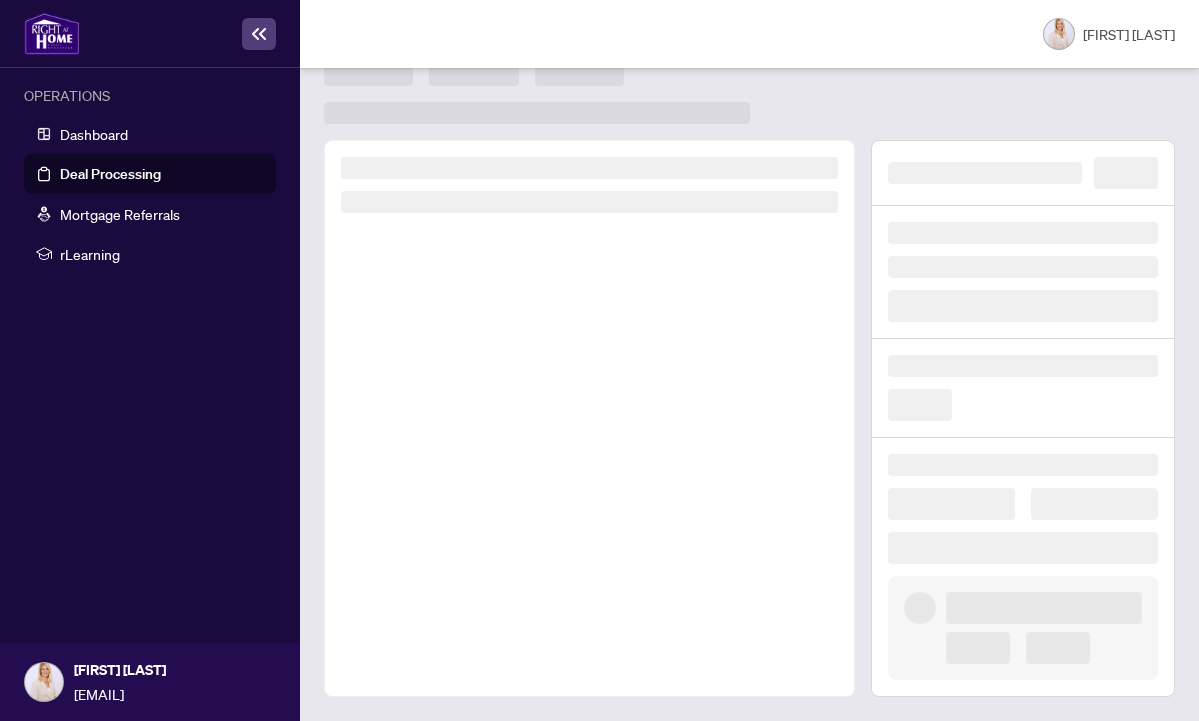 scroll, scrollTop: 0, scrollLeft: 0, axis: both 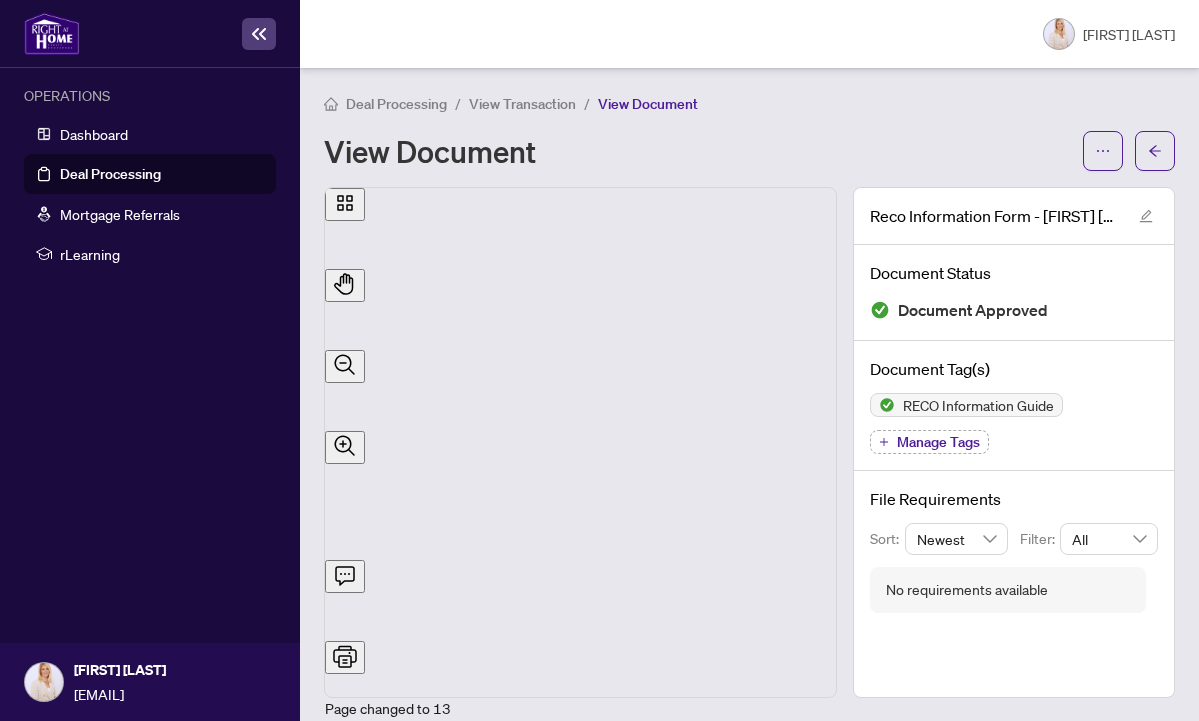 click on "Deal Processing" at bounding box center (110, 174) 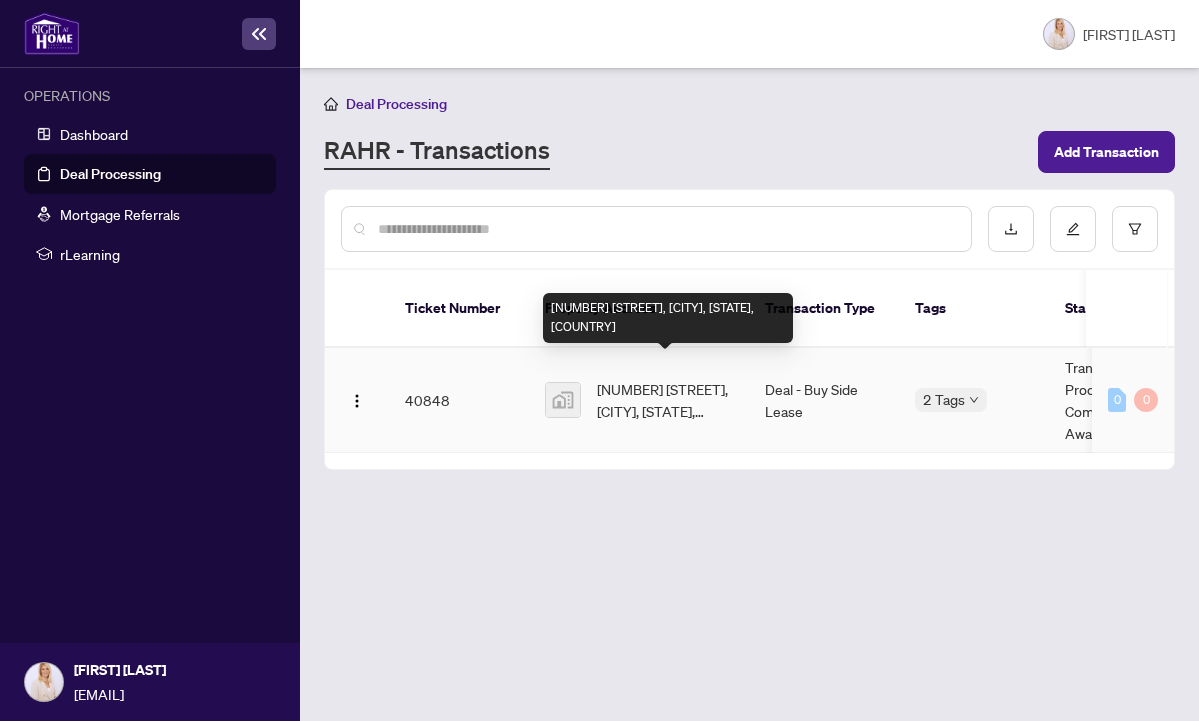 click on "[NUMBER] [STREET], [CITY], [STATE], [COUNTRY]" at bounding box center (665, 400) 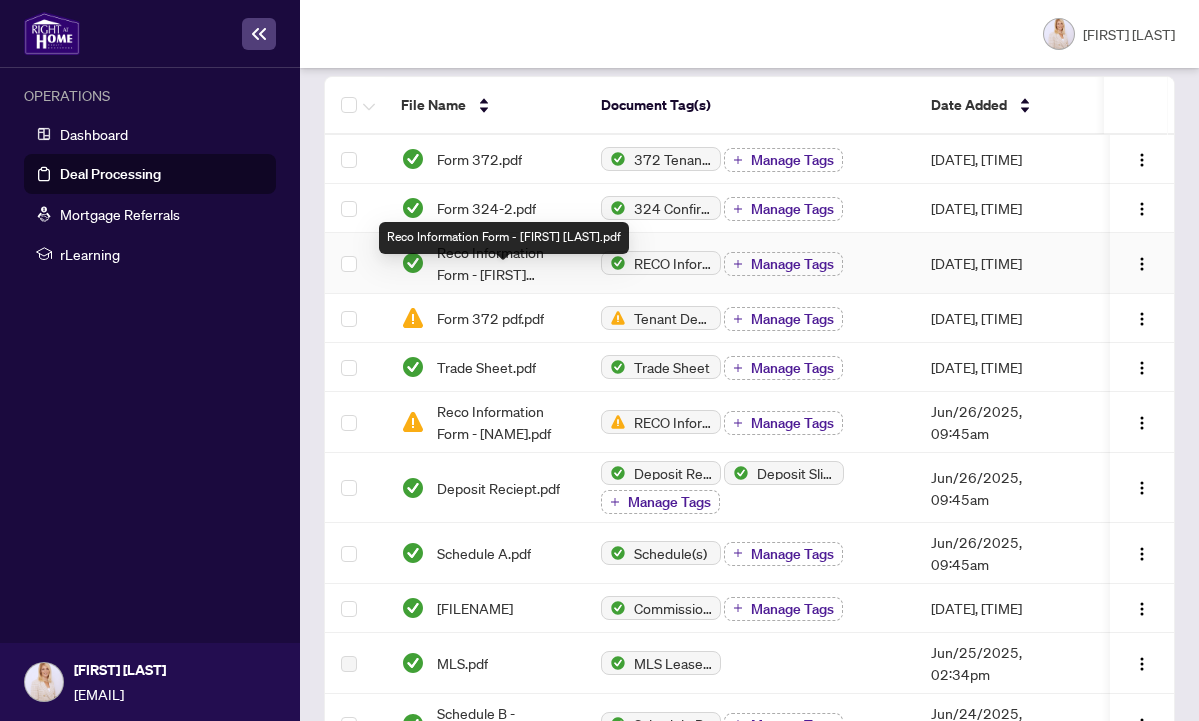 scroll, scrollTop: 408, scrollLeft: 0, axis: vertical 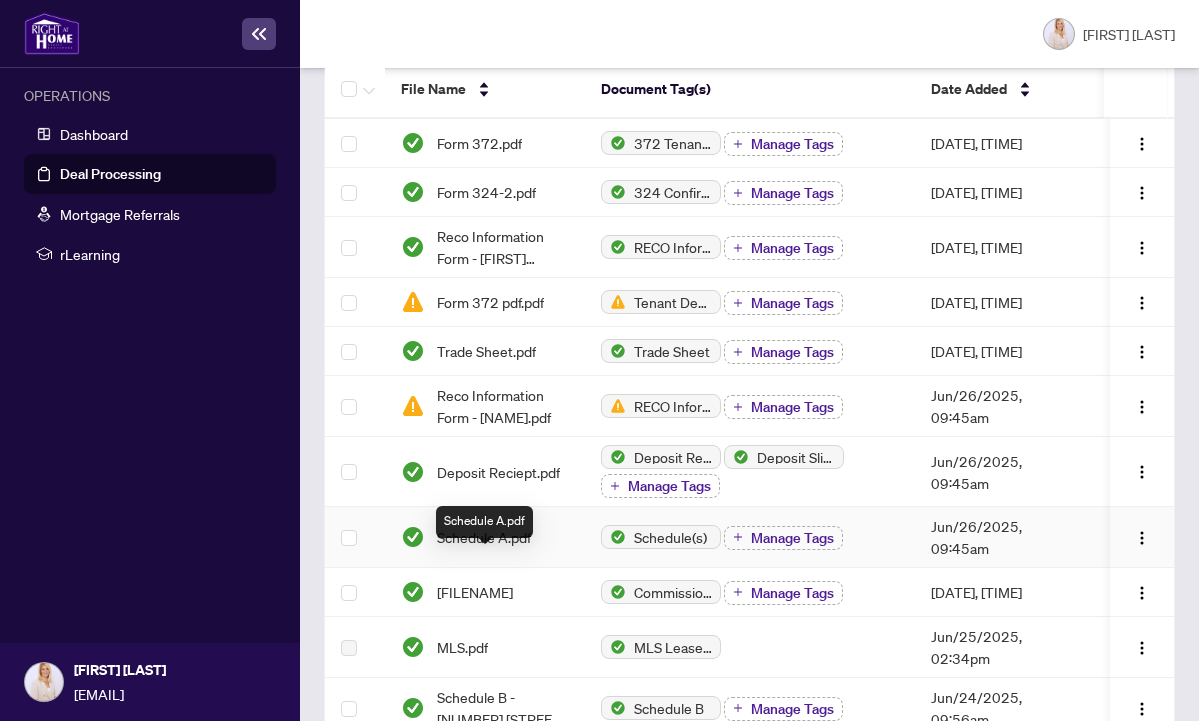 click on "Schedule A.pdf" at bounding box center (484, 537) 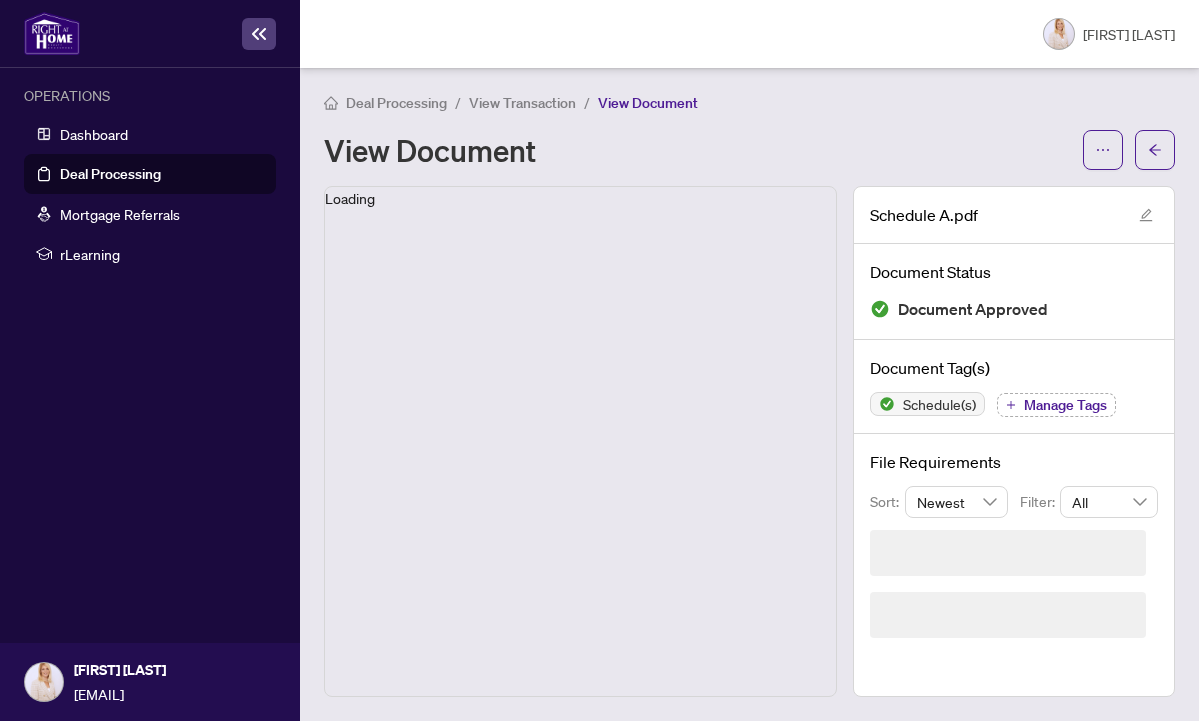scroll, scrollTop: 0, scrollLeft: 0, axis: both 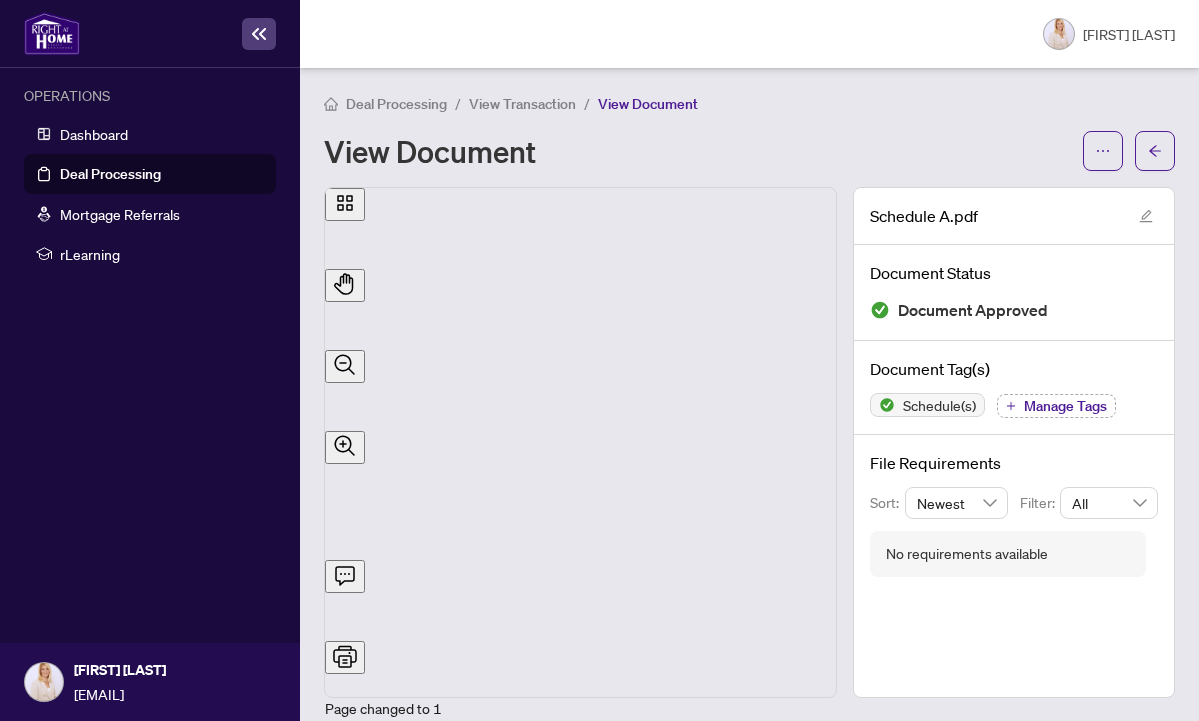 click on "Deal Processing" at bounding box center (110, 174) 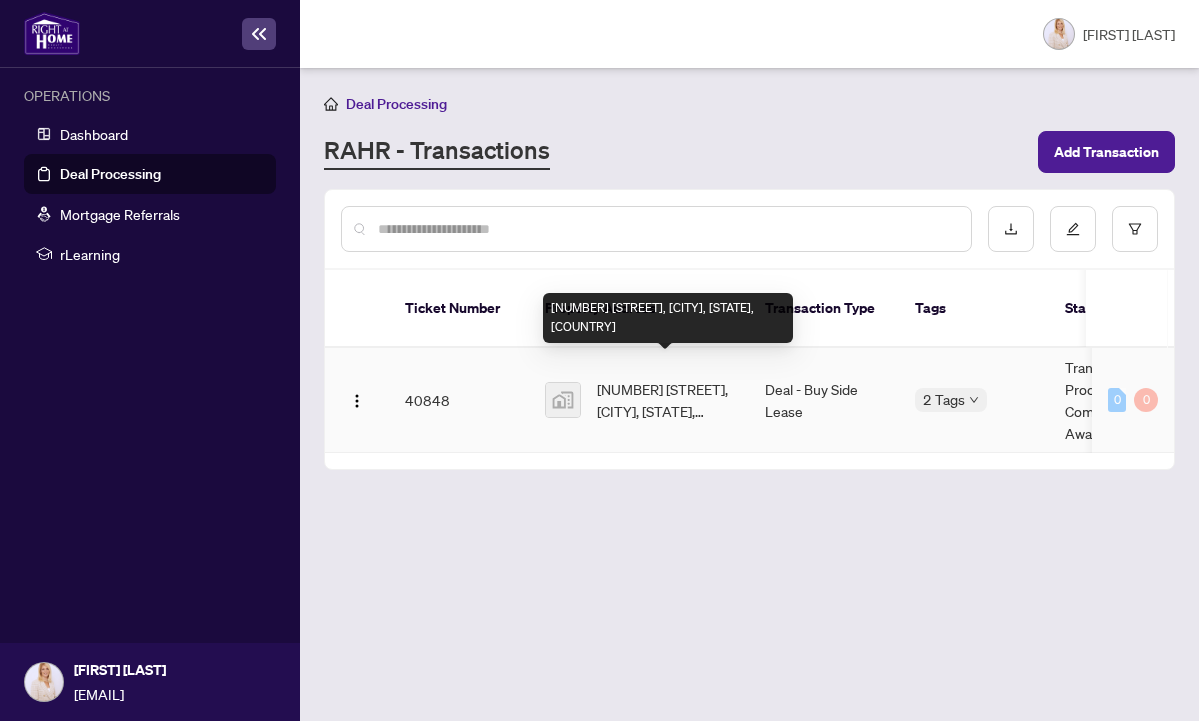 click on "[NUMBER] [STREET], [CITY], [STATE], [COUNTRY]" at bounding box center (665, 400) 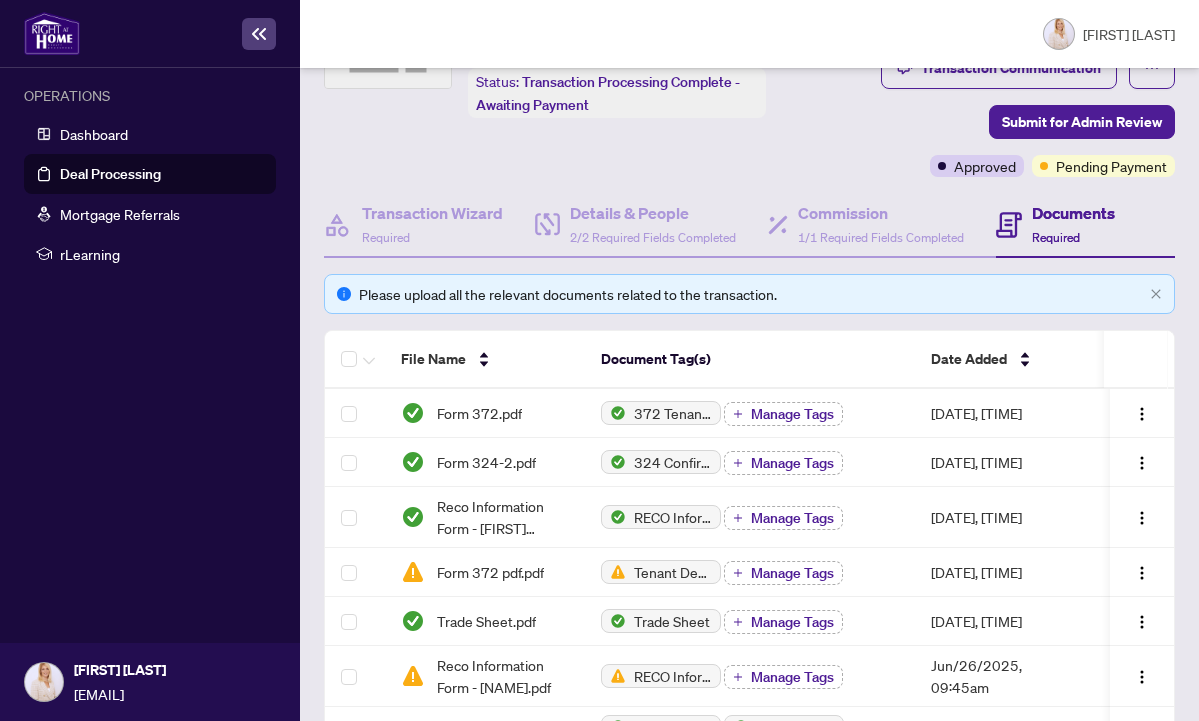 scroll, scrollTop: 143, scrollLeft: 0, axis: vertical 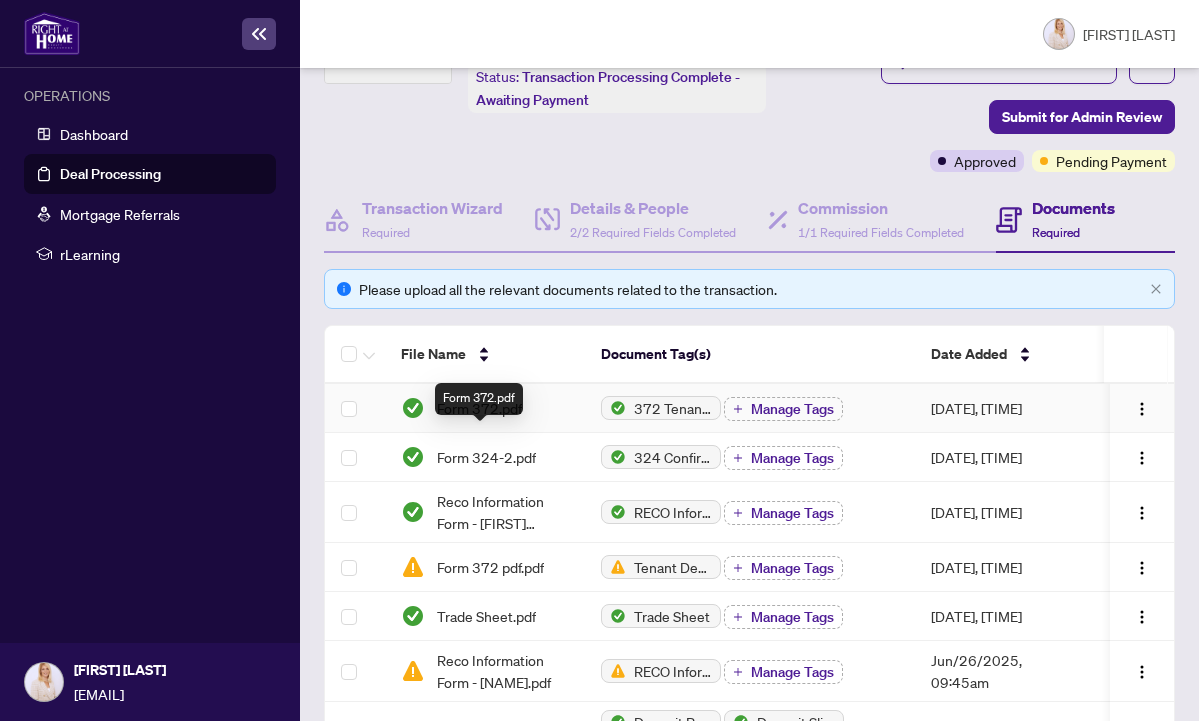 click on "Form 372.pdf" at bounding box center [479, 408] 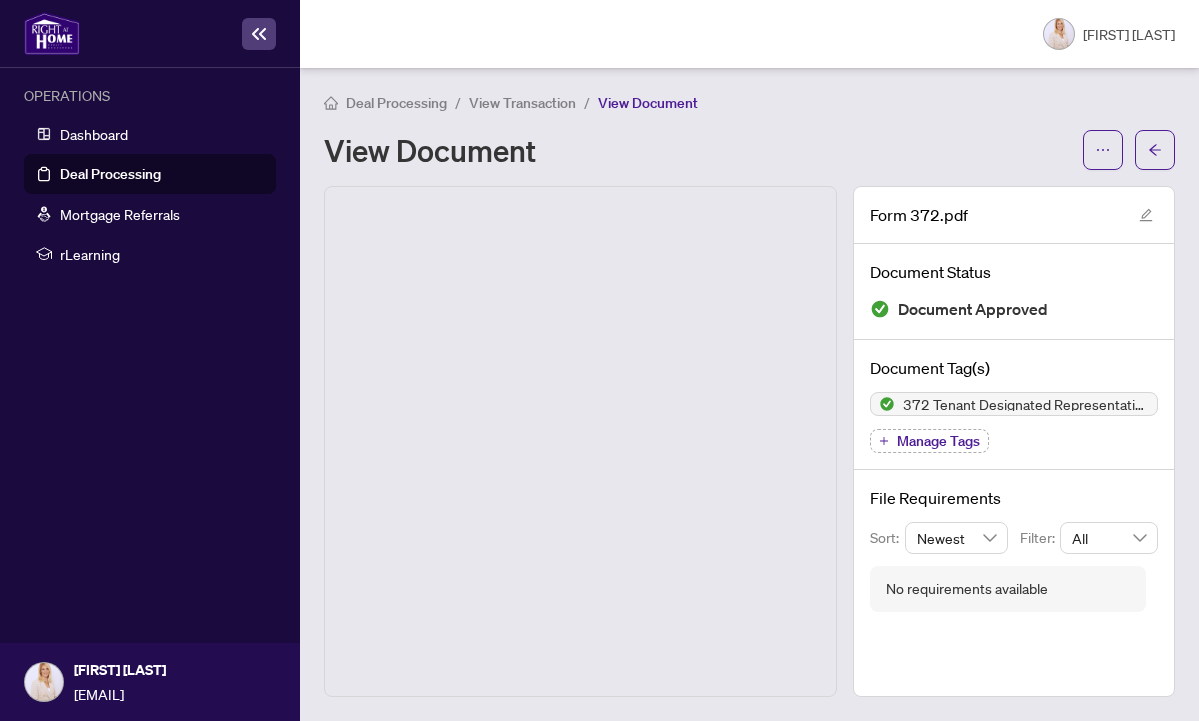 scroll, scrollTop: 0, scrollLeft: 0, axis: both 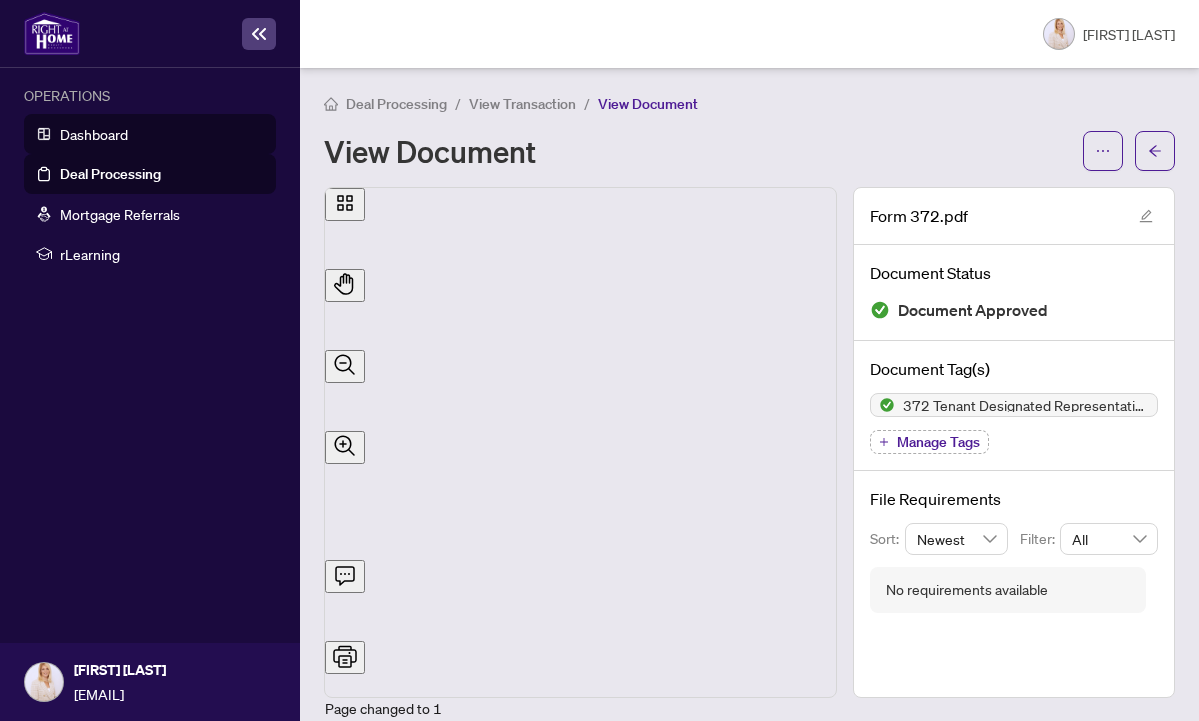 click on "Dashboard" at bounding box center (94, 134) 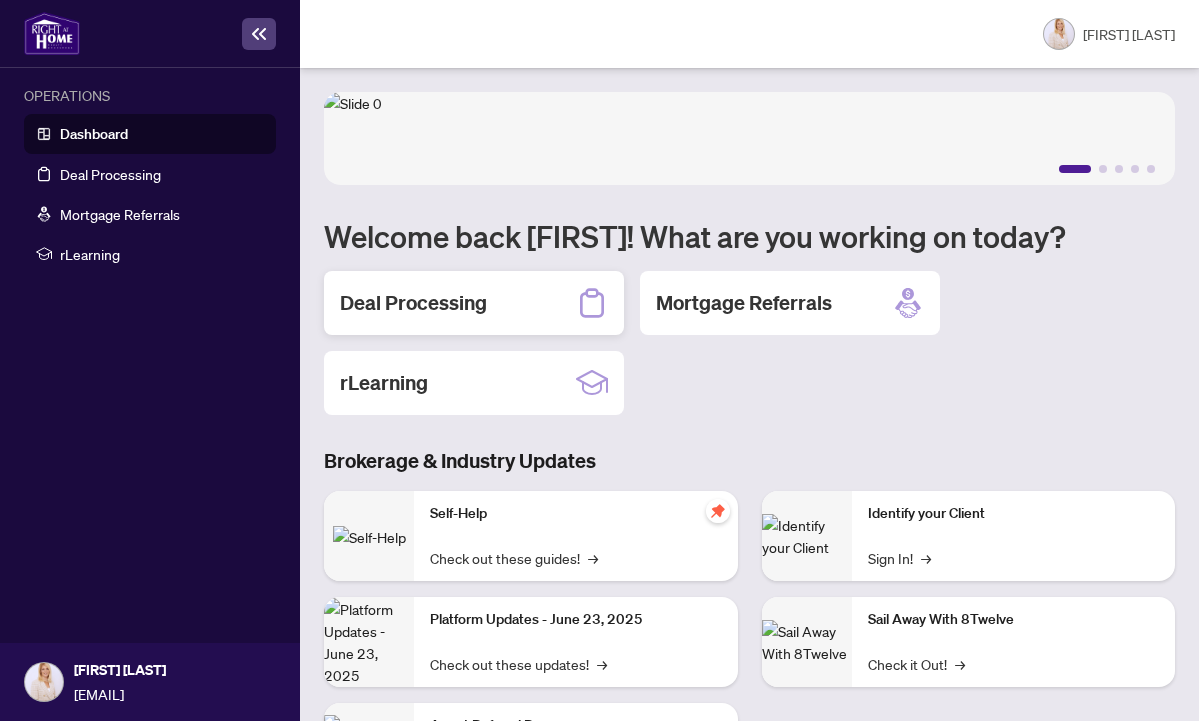 click on "Deal Processing" at bounding box center [413, 303] 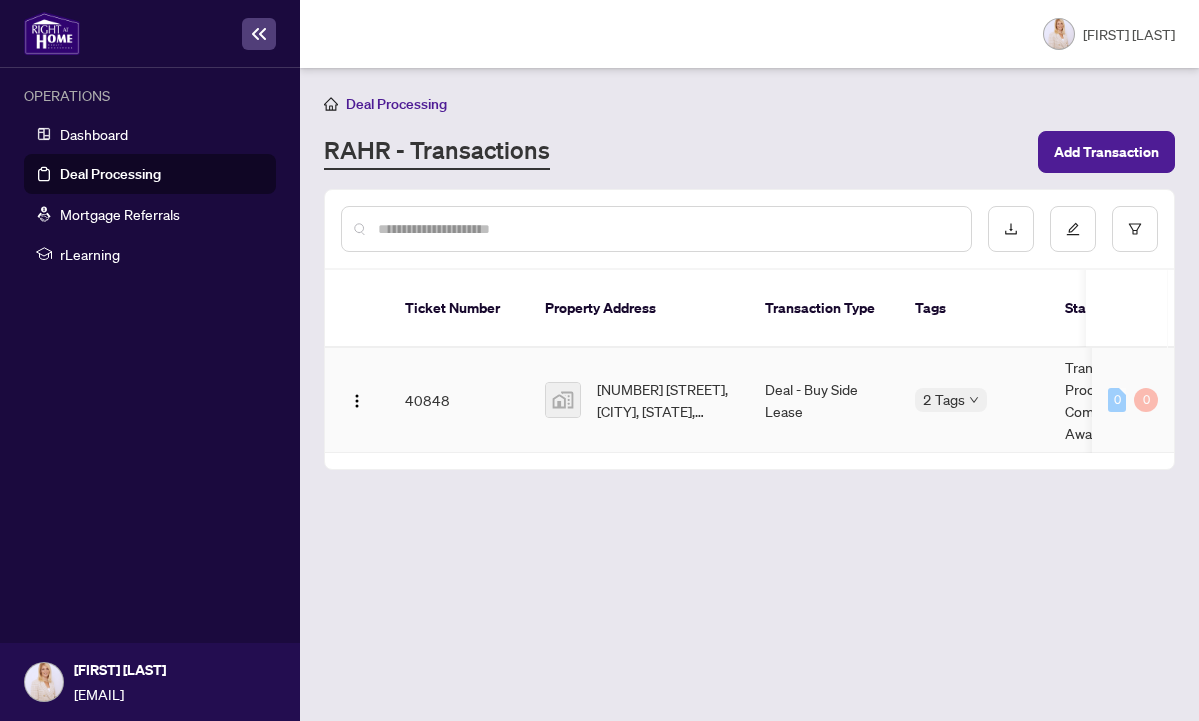 click on "[NUMBER] [STREET], [CITY], [STATE], [COUNTRY]" at bounding box center (665, 400) 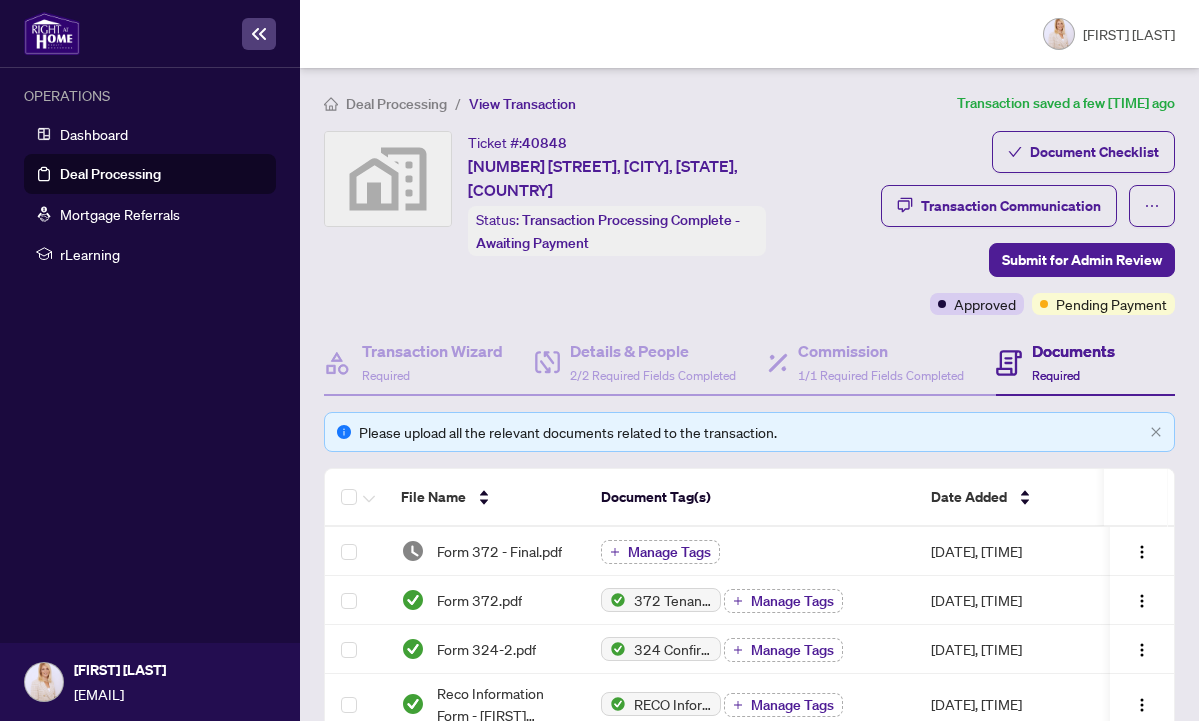 scroll, scrollTop: 0, scrollLeft: 0, axis: both 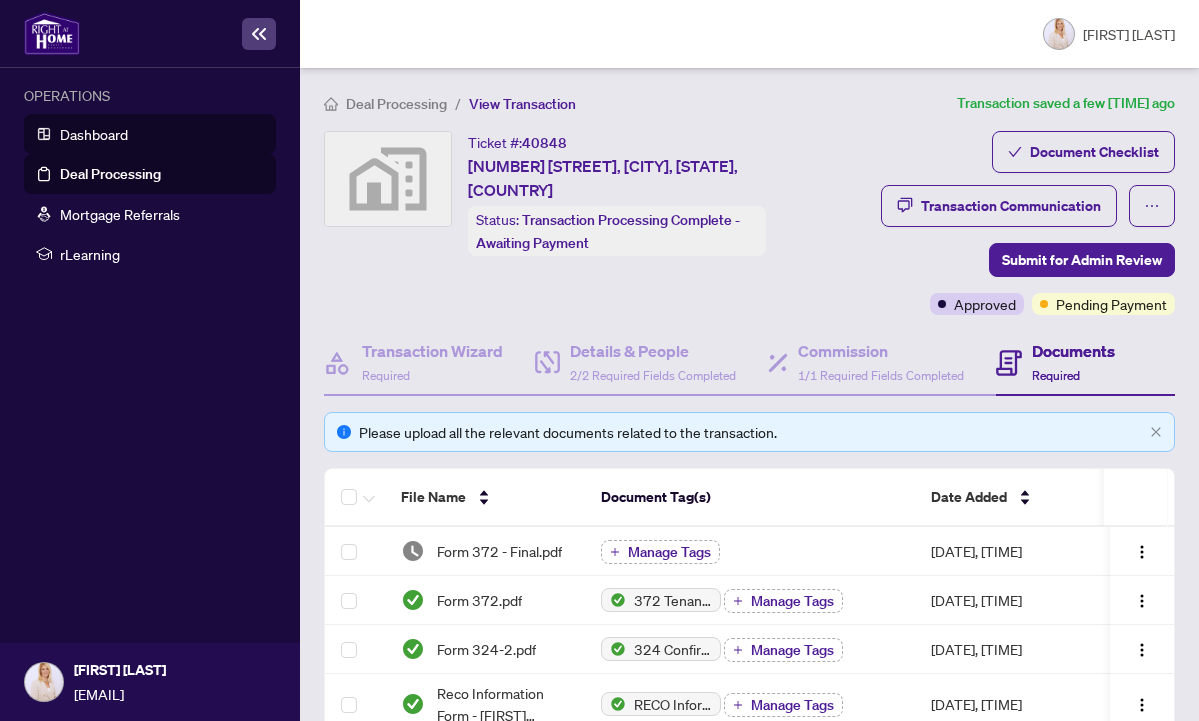 click on "Dashboard" at bounding box center [94, 134] 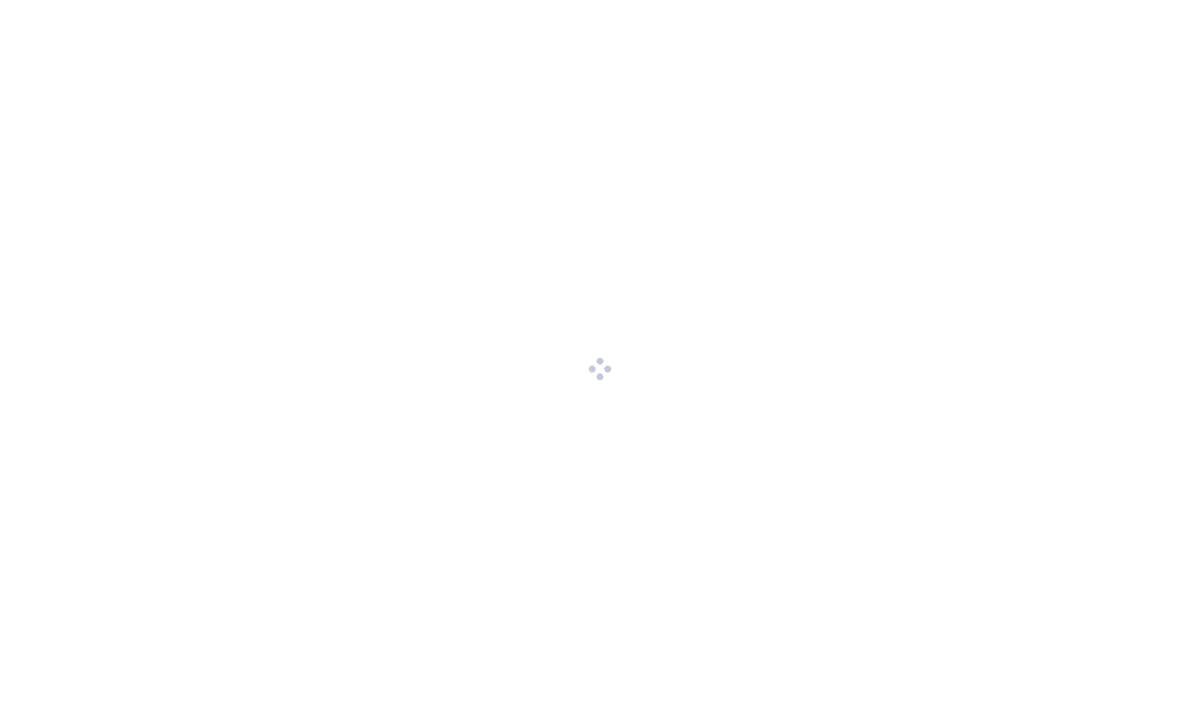 scroll, scrollTop: 0, scrollLeft: 0, axis: both 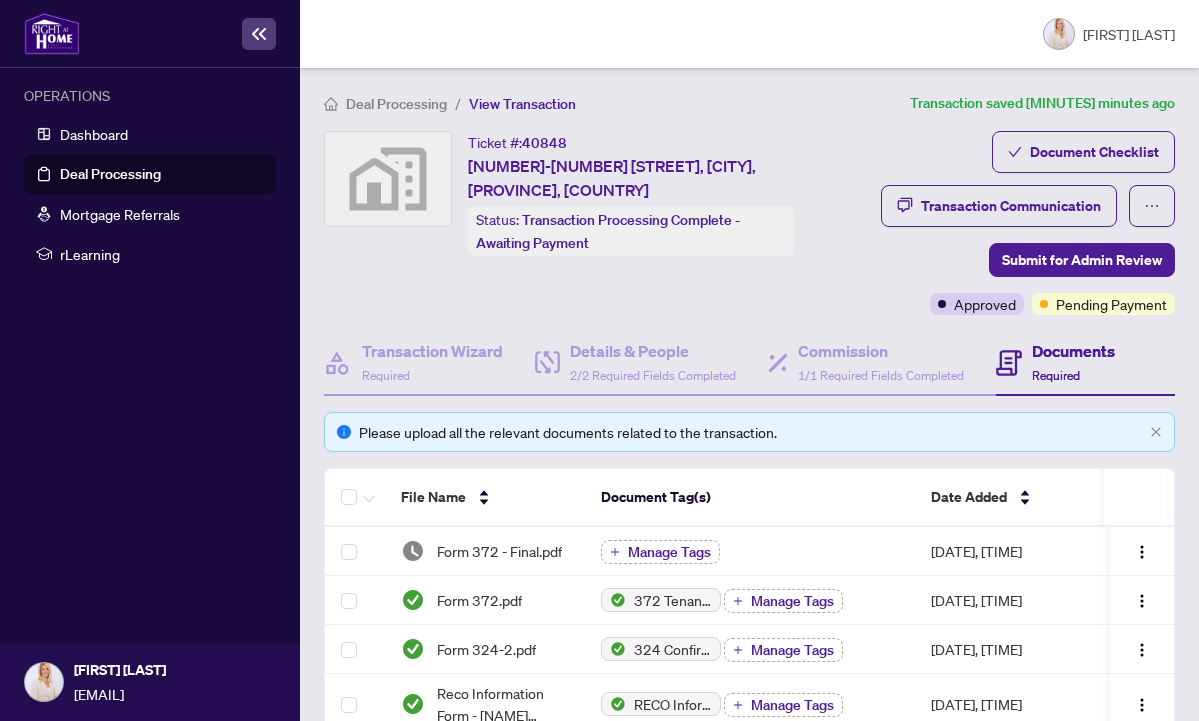 drag, startPoint x: 554, startPoint y: 39, endPoint x: 161, endPoint y: 34, distance: 393.0318 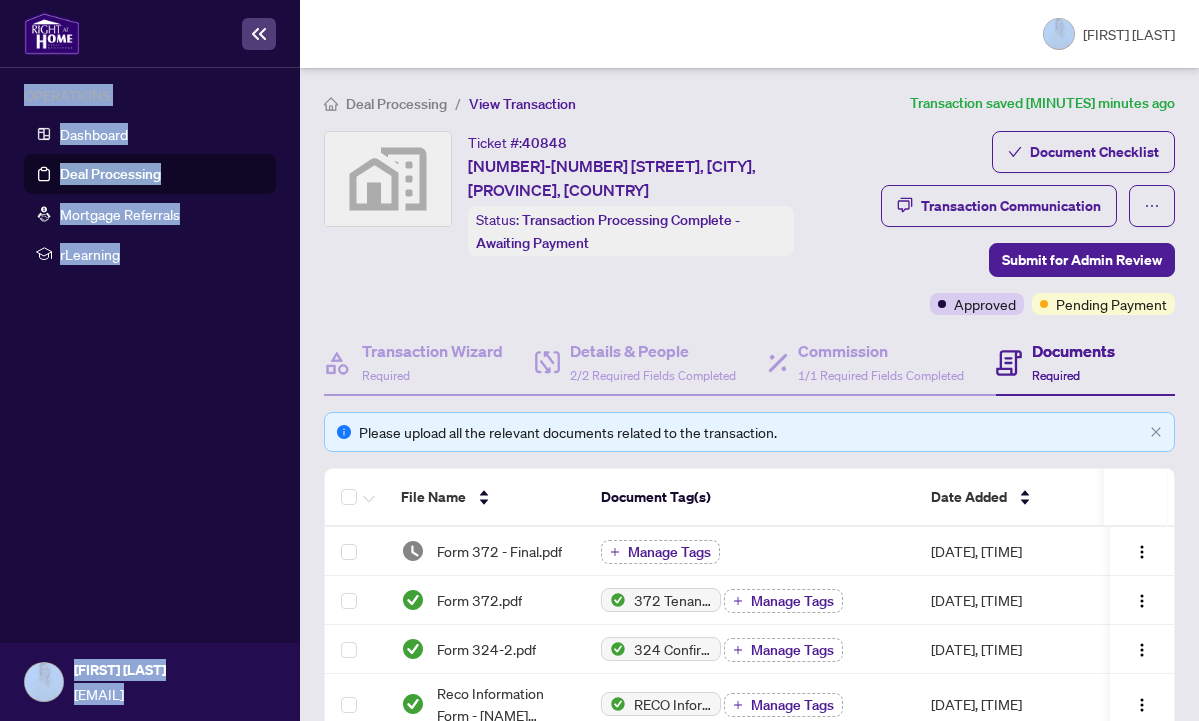 scroll, scrollTop: 0, scrollLeft: 0, axis: both 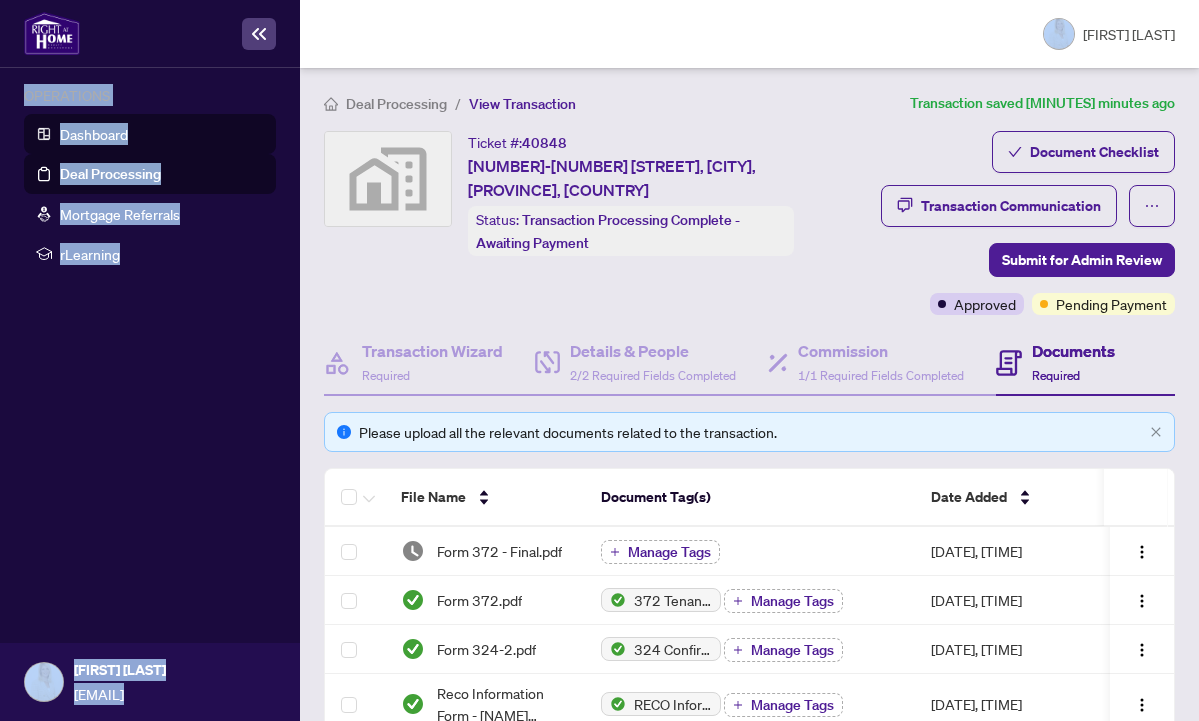 click on "Dashboard" at bounding box center (94, 134) 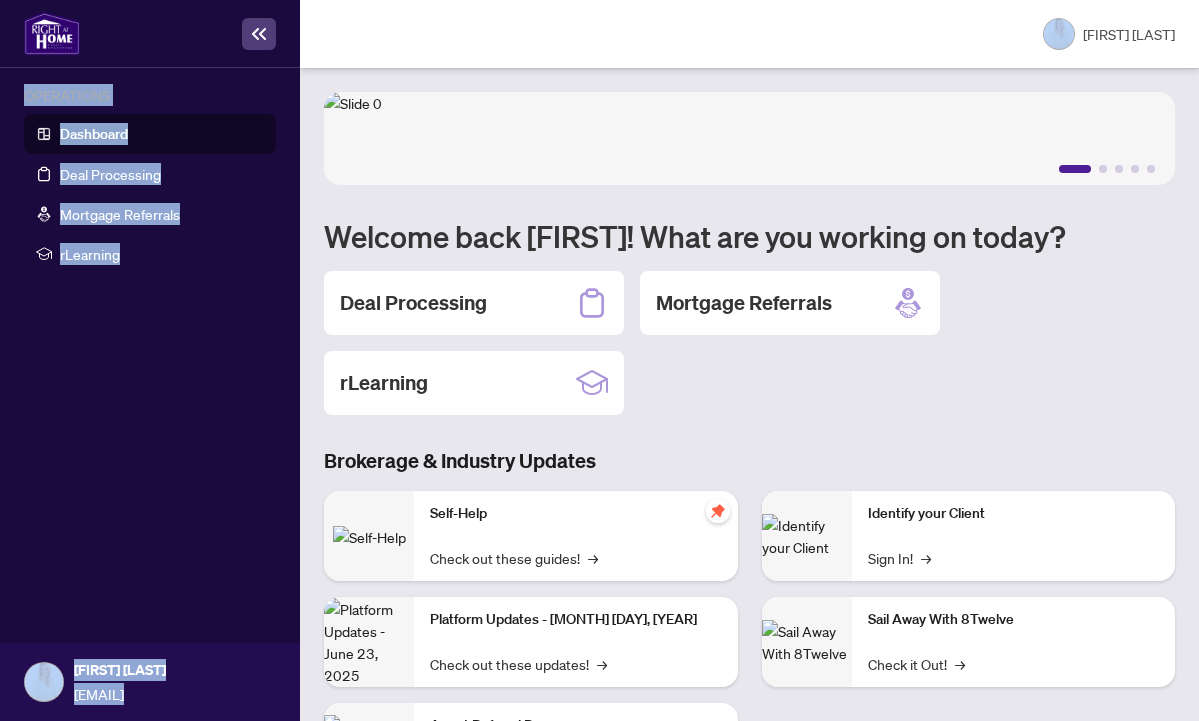 scroll, scrollTop: 0, scrollLeft: 0, axis: both 